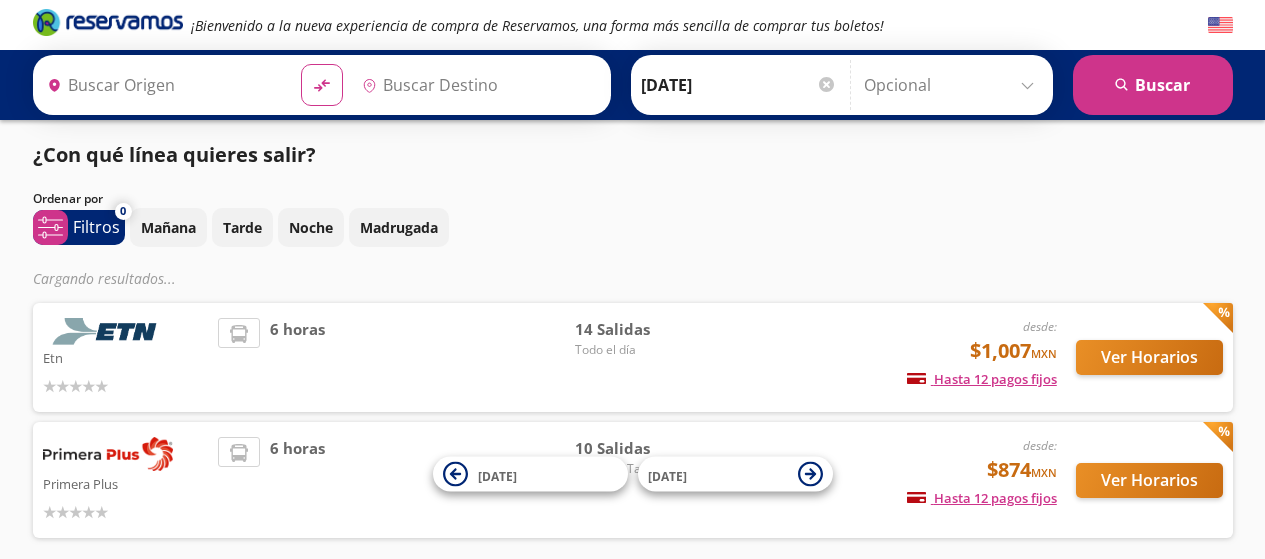 type on "[GEOGRAPHIC_DATA], [GEOGRAPHIC_DATA]" 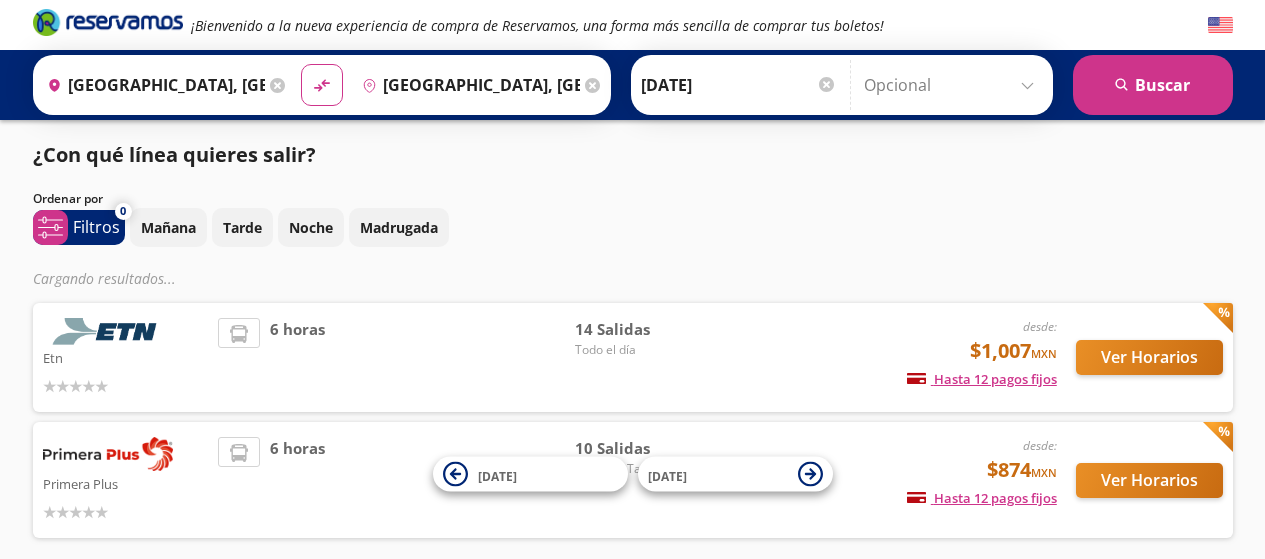 scroll, scrollTop: 0, scrollLeft: 0, axis: both 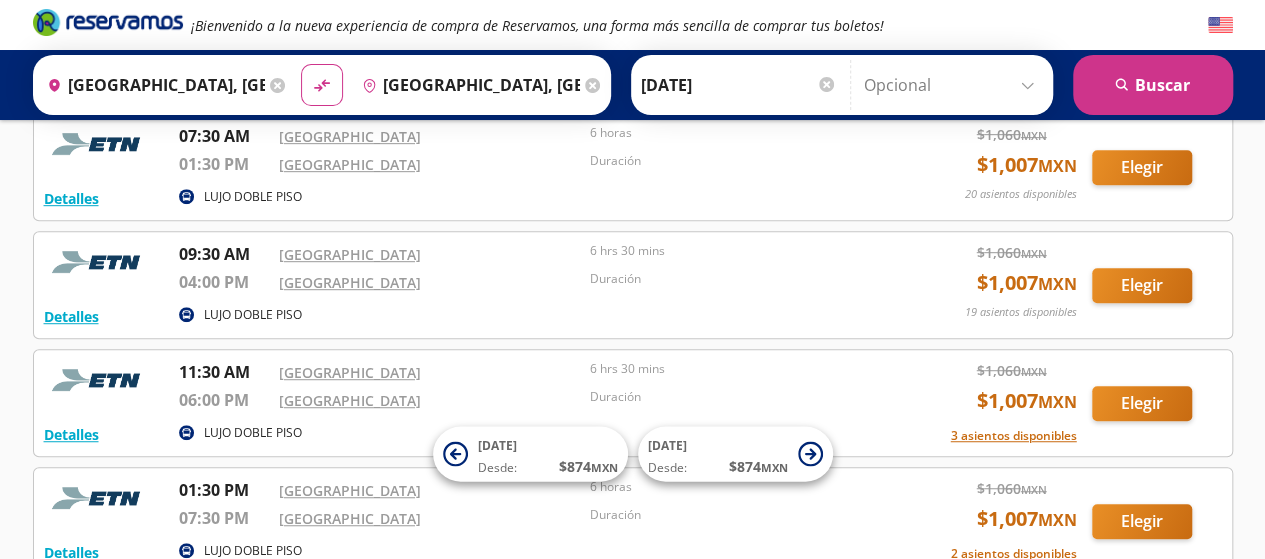 click on "Detalles LUJO DOBLE PISO 09:30 AM Central Aguascalientes 04:00 PM Central del Norte 6 hrs 30 mins Duración $ 1,060  MXN $ 1,007  MXN 19 asientos disponibles Elegir 19 asientos disponibles Detalles Elegir" at bounding box center [633, 285] 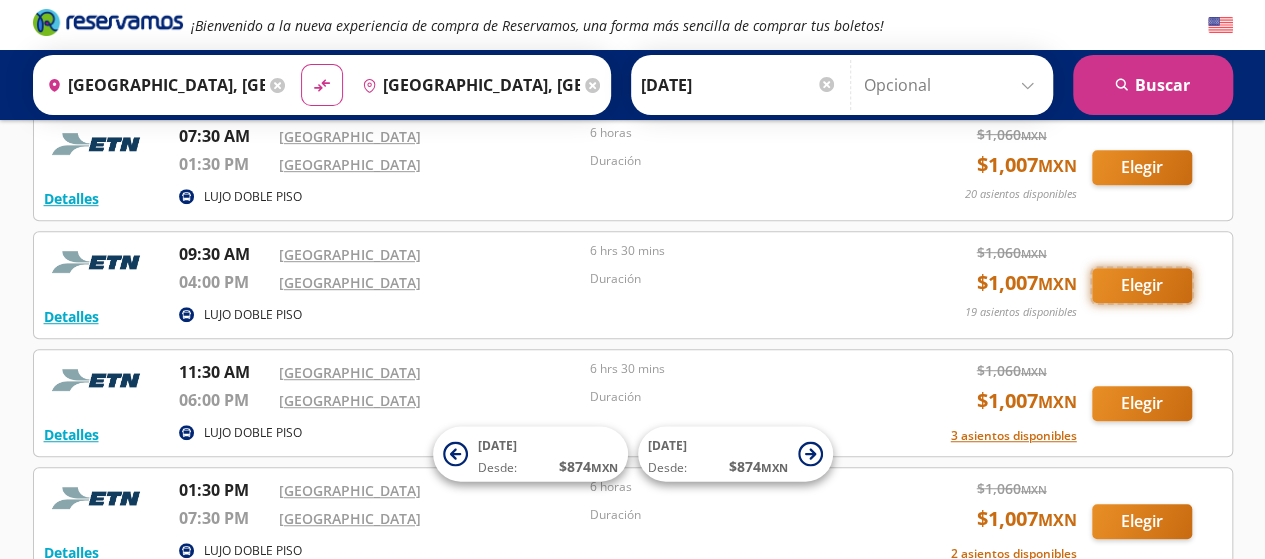 click on "Elegir" at bounding box center [1142, 285] 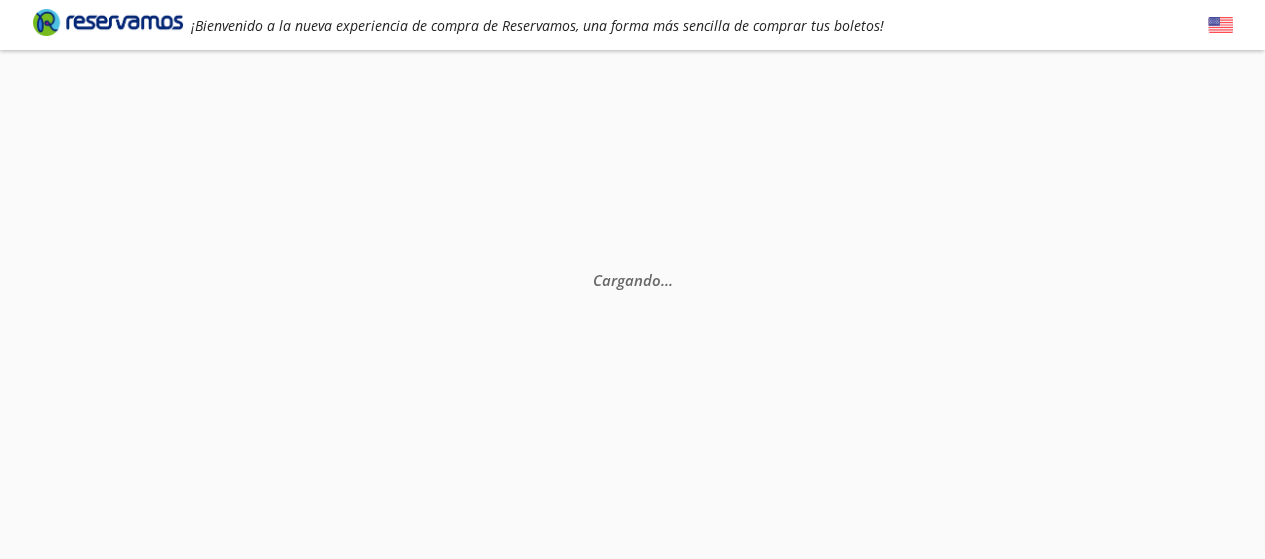 scroll, scrollTop: 0, scrollLeft: 0, axis: both 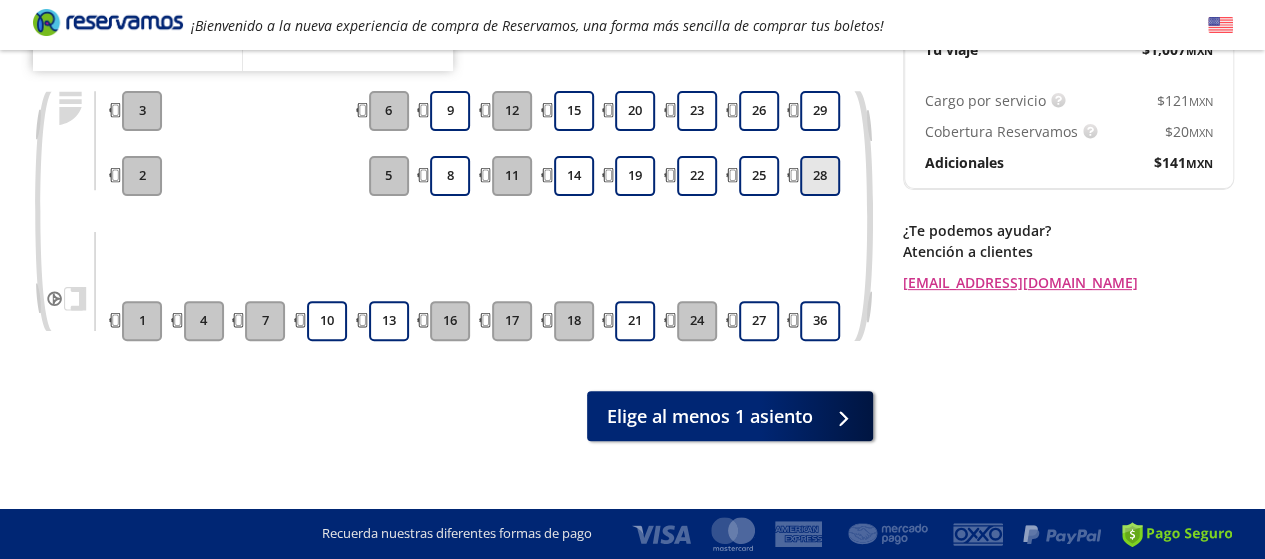 click on "28" at bounding box center (820, 176) 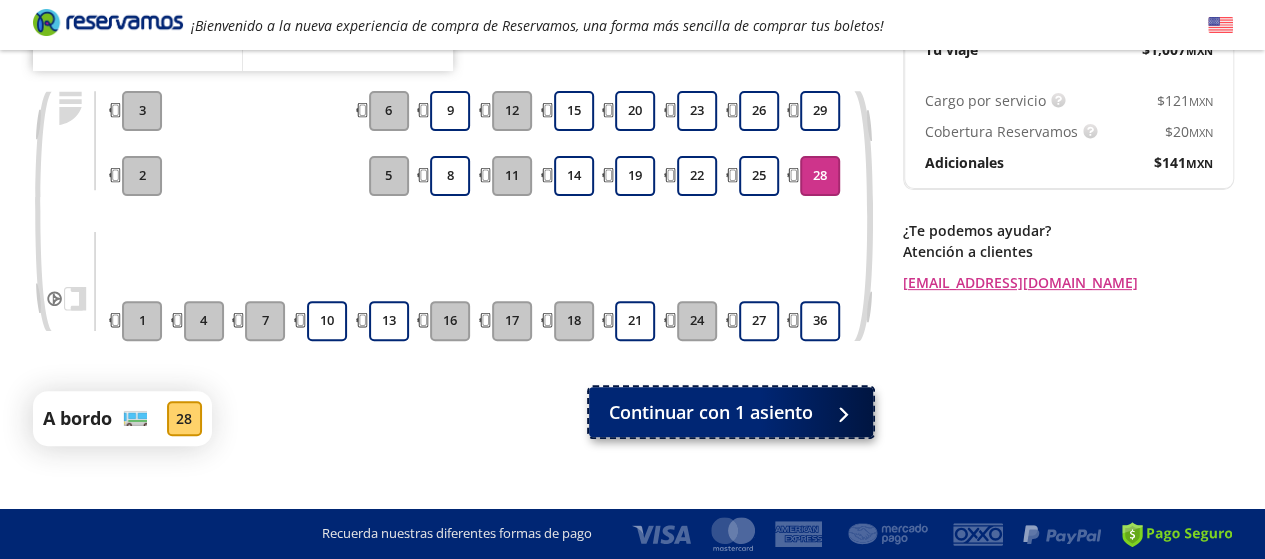 click on "Continuar con 1 asiento" at bounding box center (731, 412) 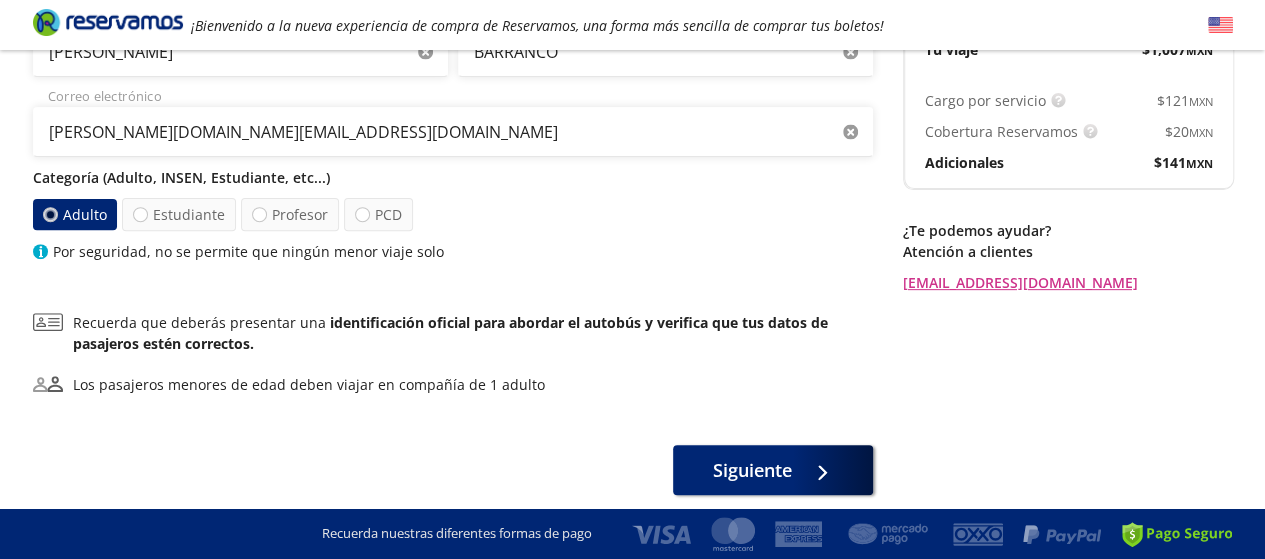 scroll, scrollTop: 0, scrollLeft: 0, axis: both 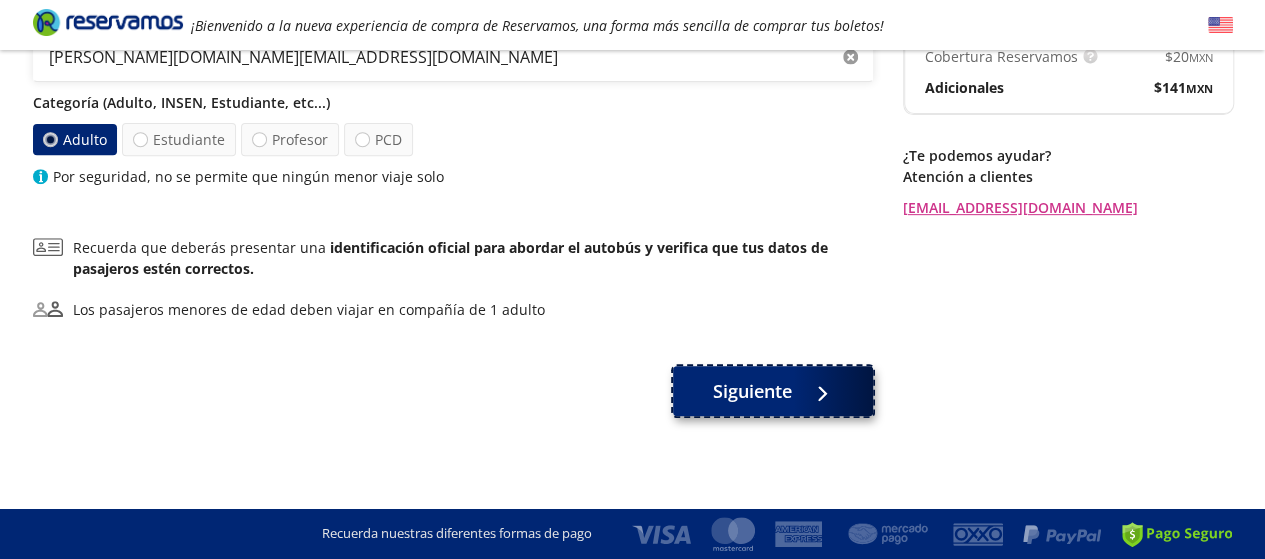 click on "Siguiente" at bounding box center (453, 395) 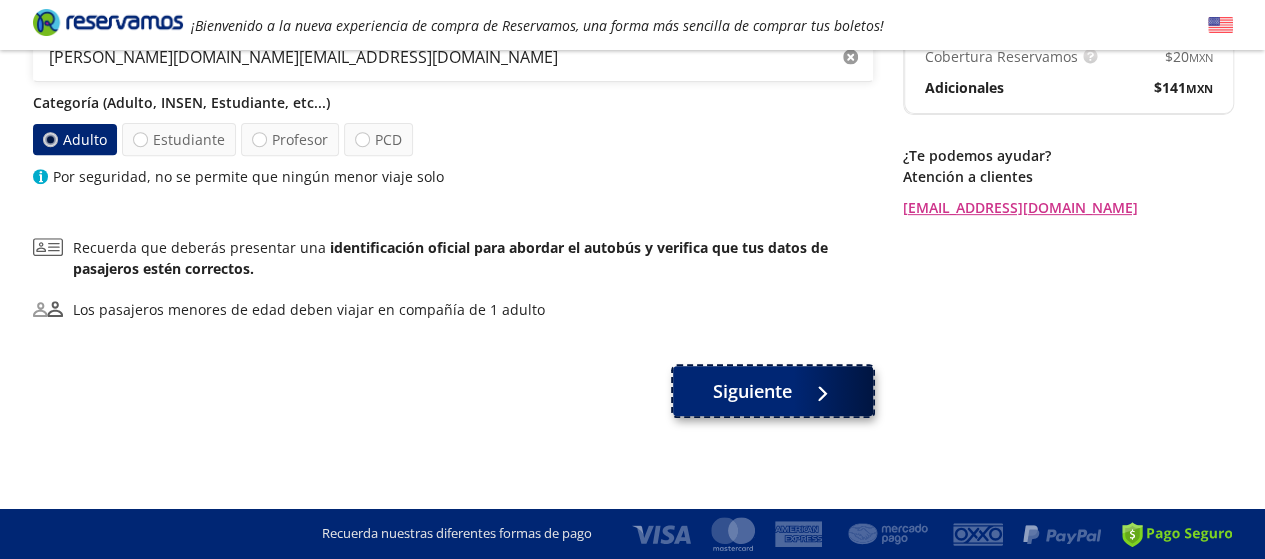 click on "Siguiente" at bounding box center [752, 391] 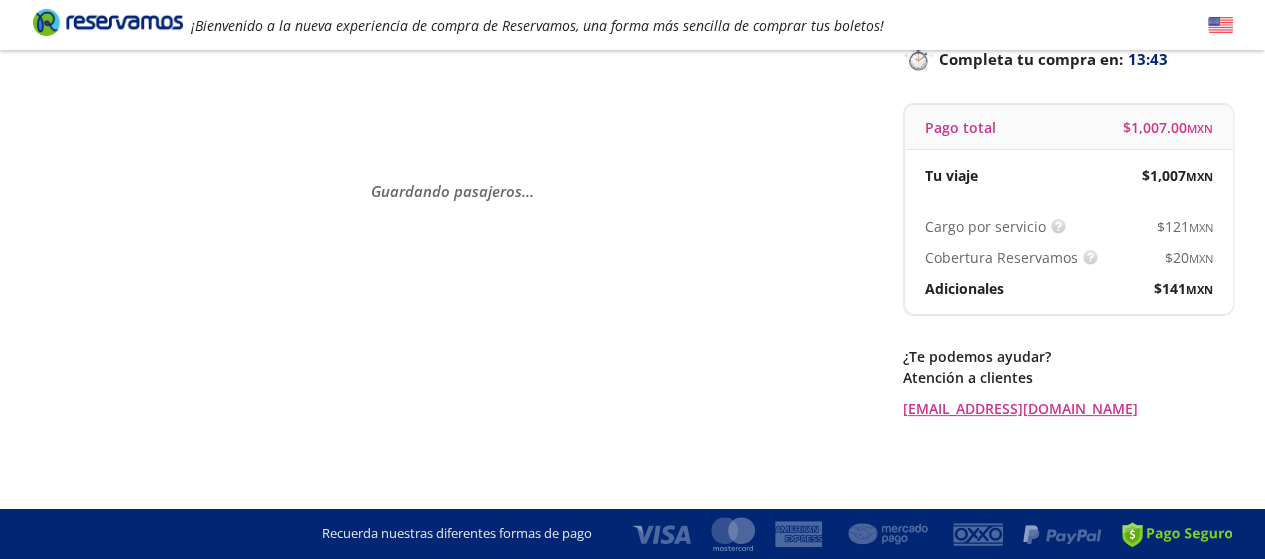 scroll, scrollTop: 0, scrollLeft: 0, axis: both 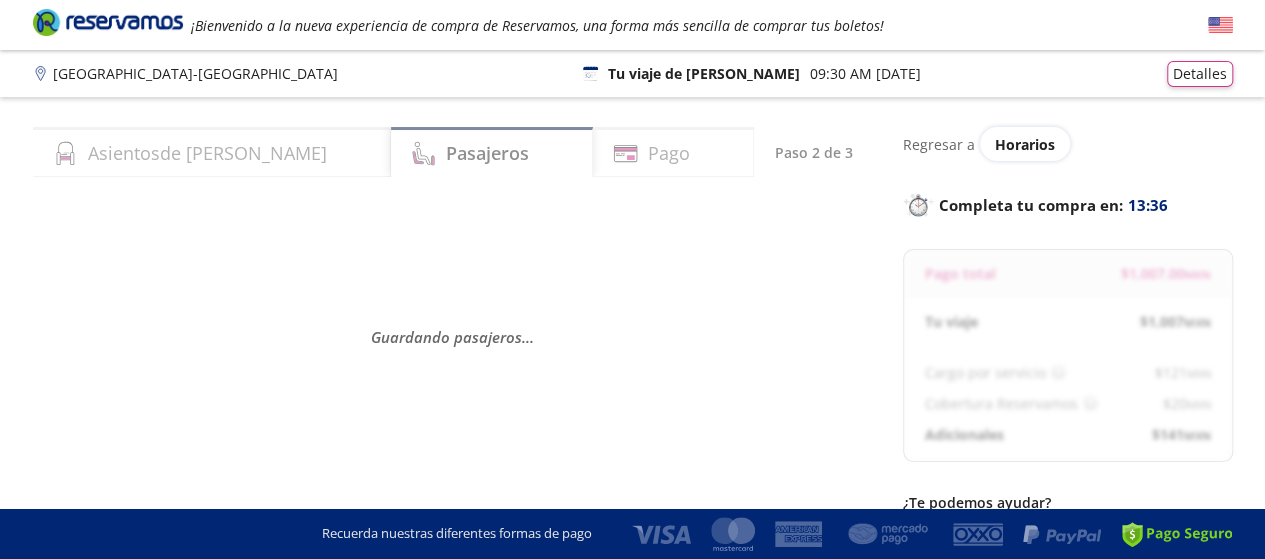 select on "MX" 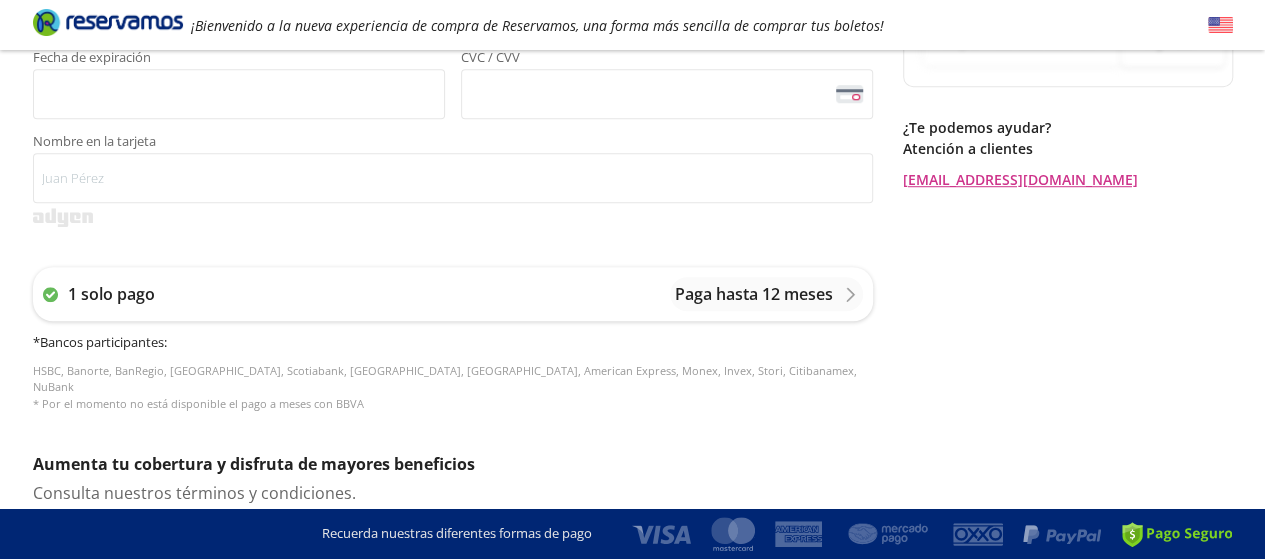 scroll, scrollTop: 646, scrollLeft: 0, axis: vertical 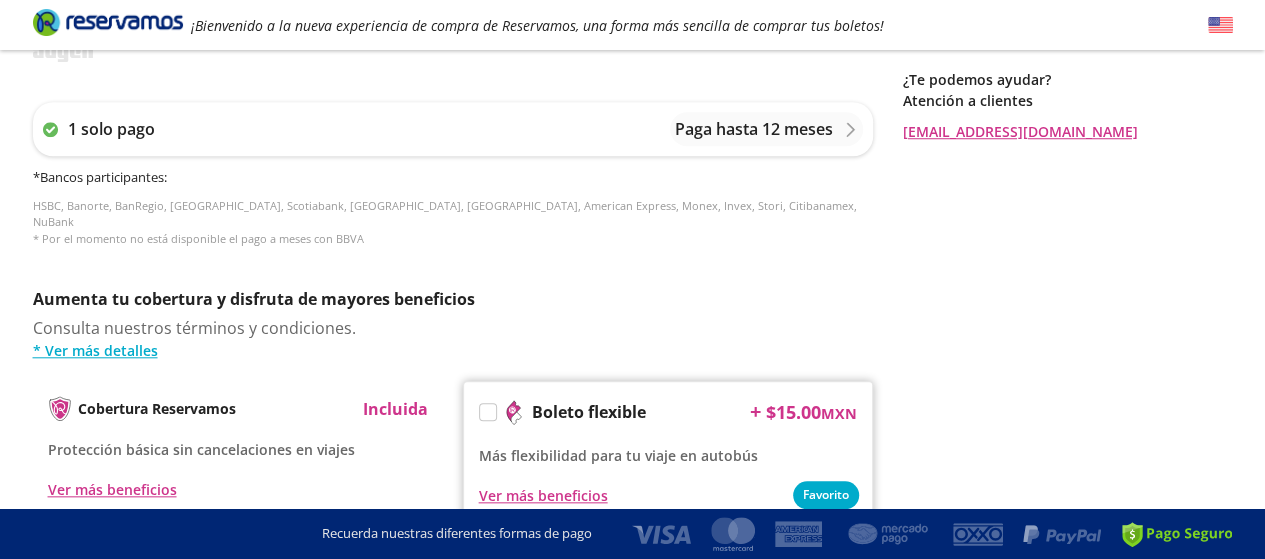click at bounding box center (488, 412) 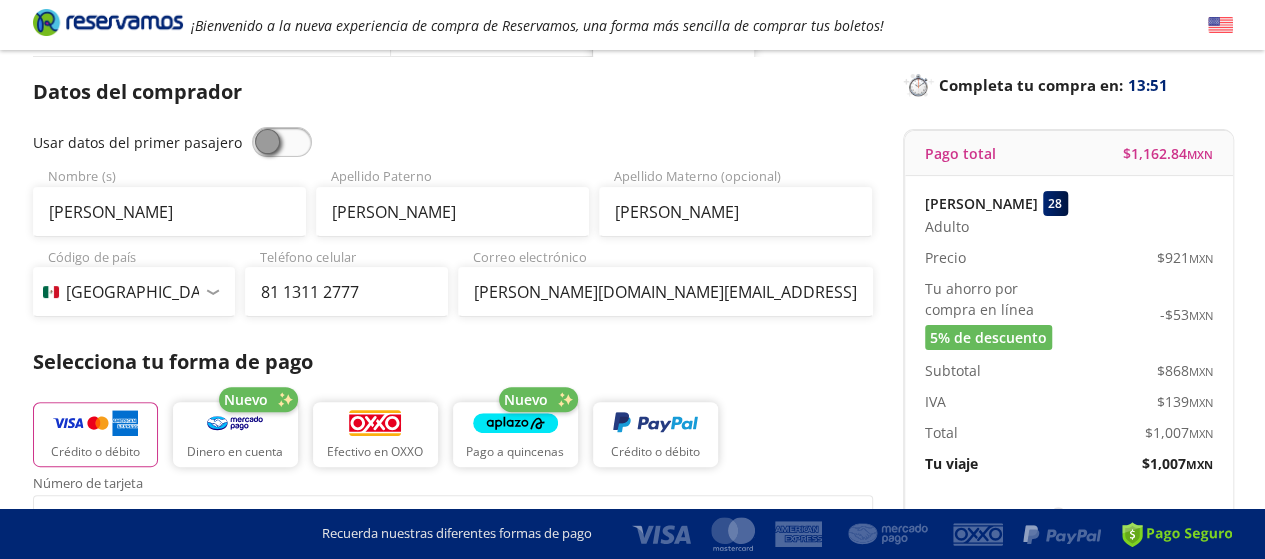 scroll, scrollTop: 0, scrollLeft: 0, axis: both 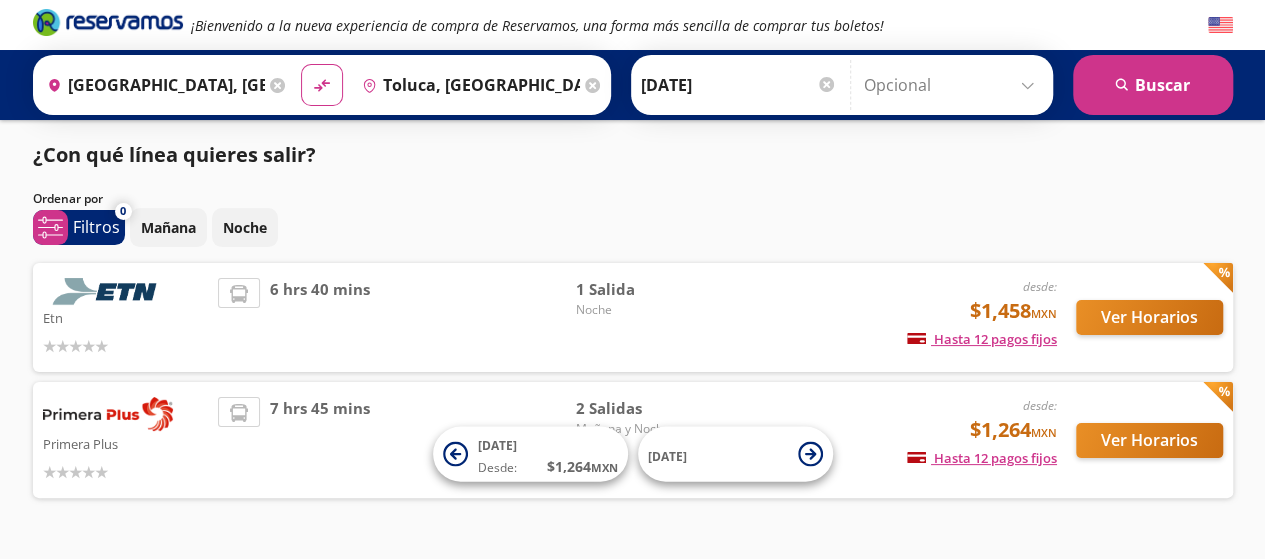 click on "Ver Horarios" at bounding box center [1140, 317] 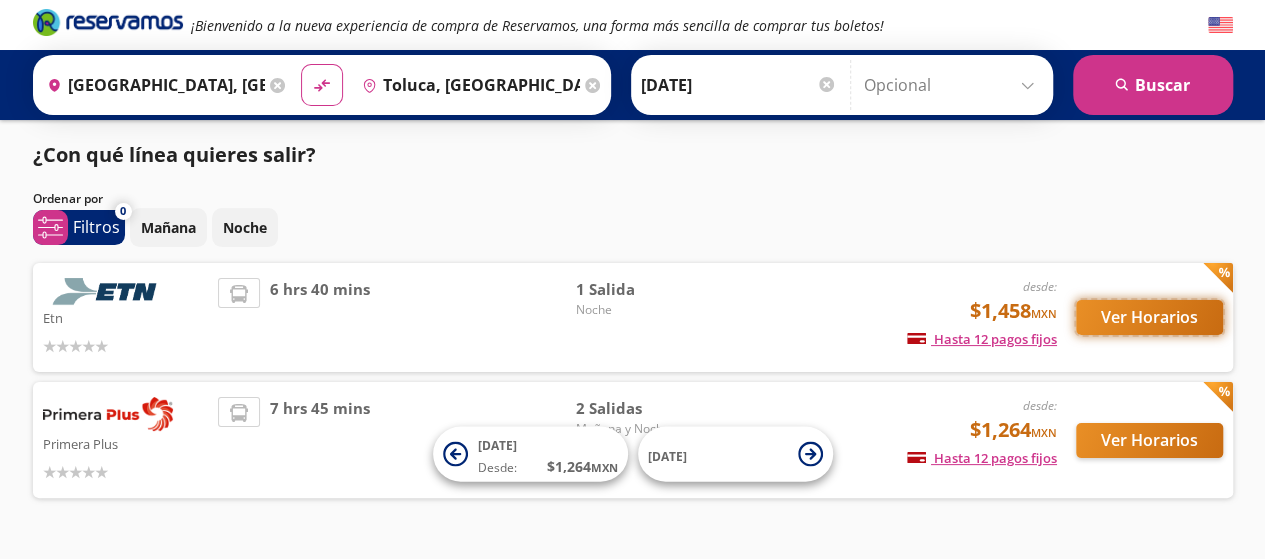 click on "Ver Horarios" at bounding box center [1149, 317] 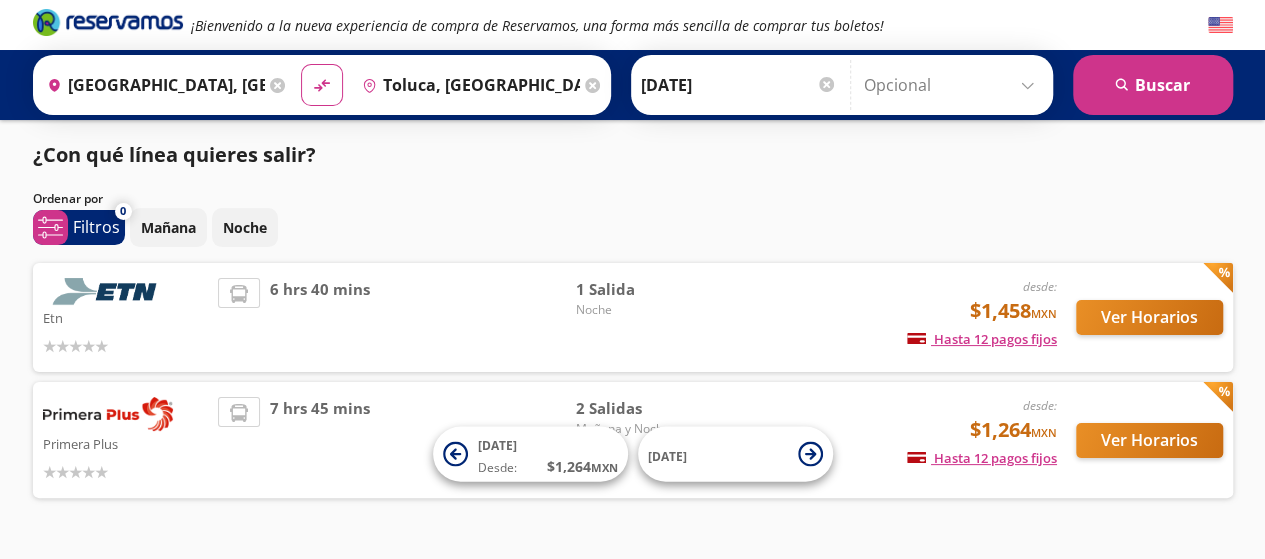 click on "Ver Horarios" at bounding box center [1140, 440] 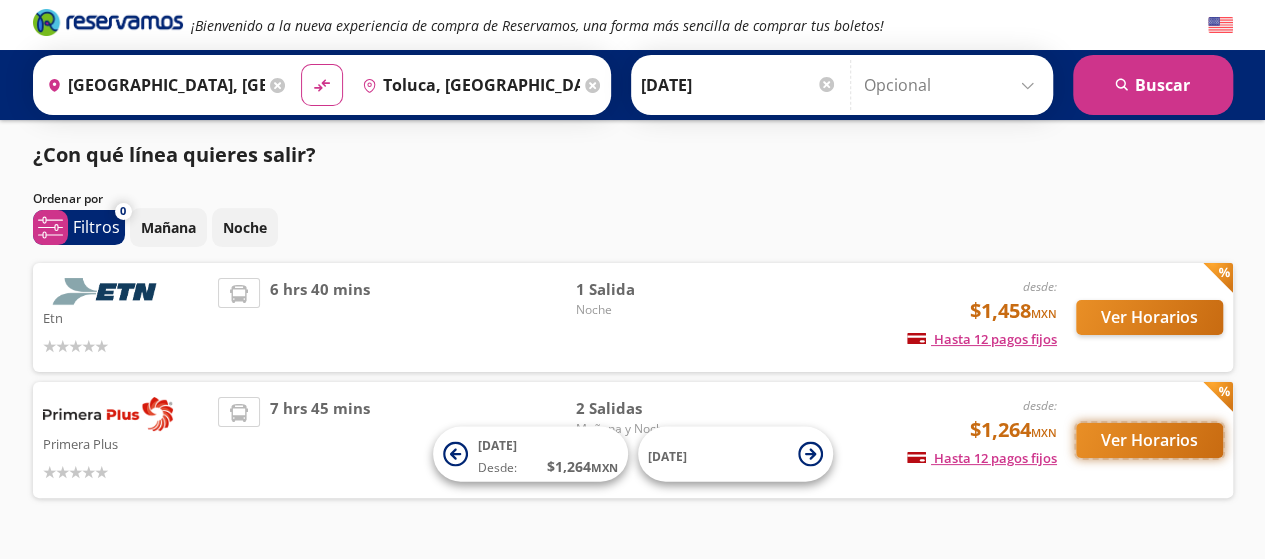 click on "Ver Horarios" at bounding box center [1149, 440] 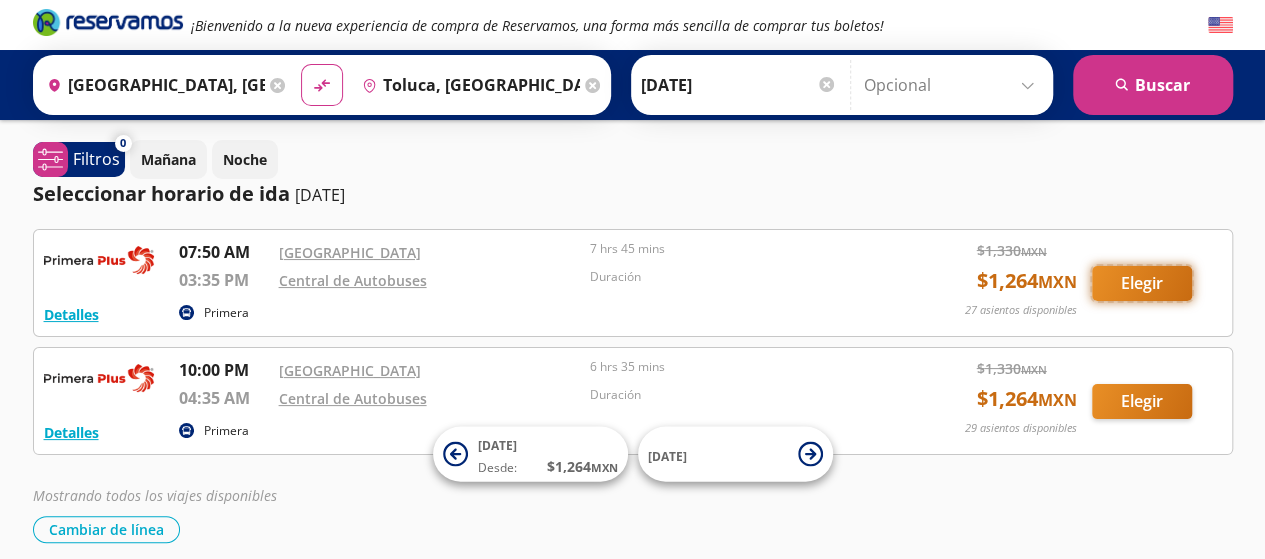 click on "Elegir" at bounding box center [1142, 283] 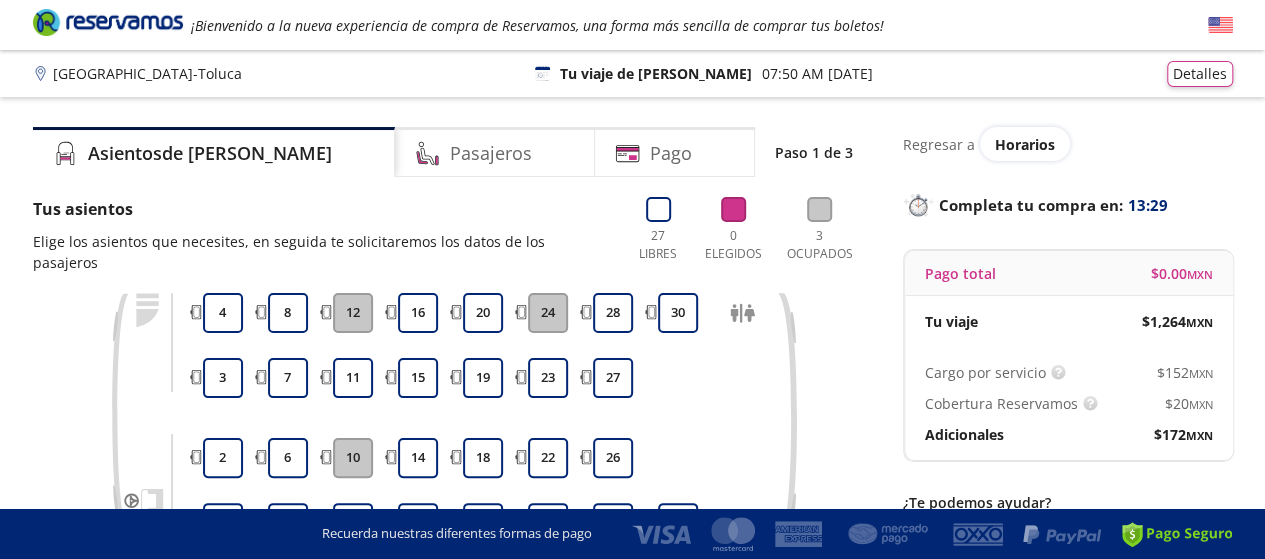 scroll, scrollTop: 202, scrollLeft: 0, axis: vertical 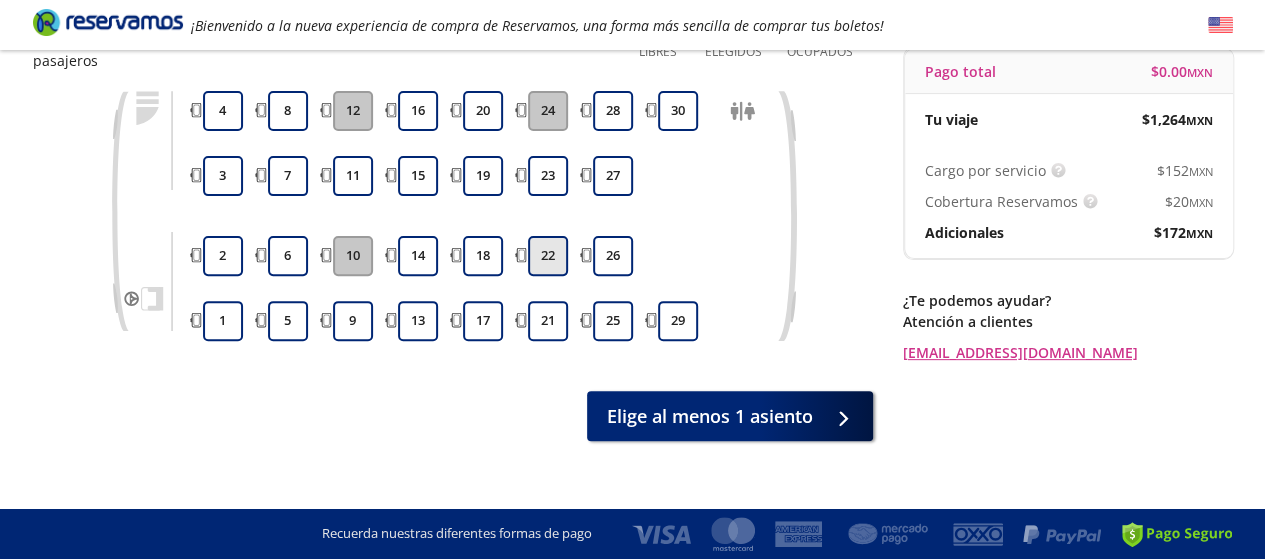 click on "22" at bounding box center [548, 256] 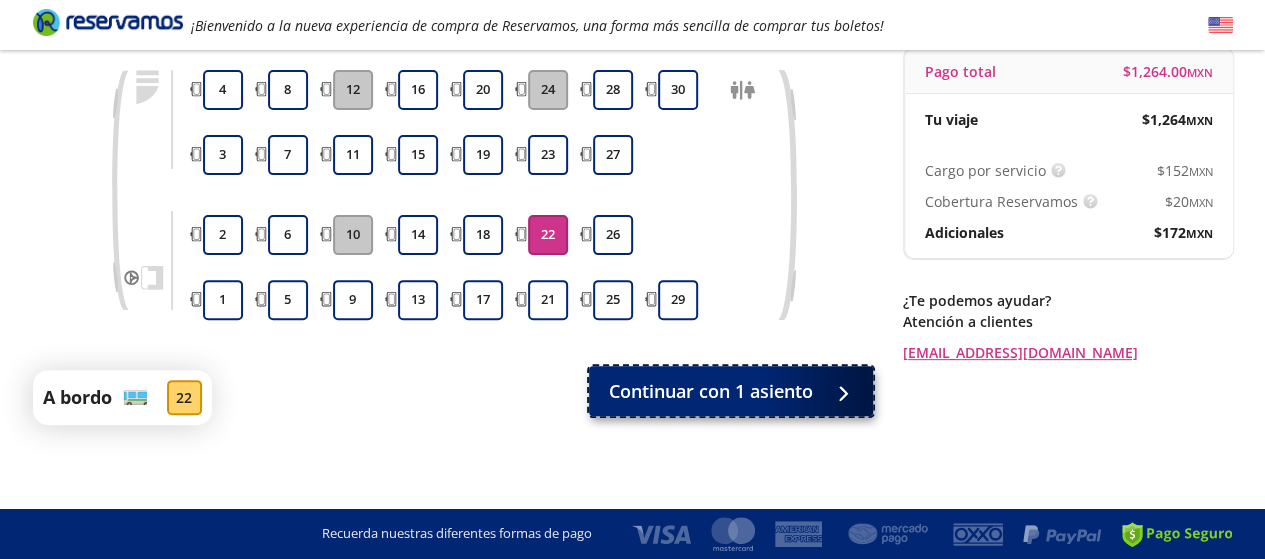 click on "Continuar con 1 asiento" at bounding box center (711, 391) 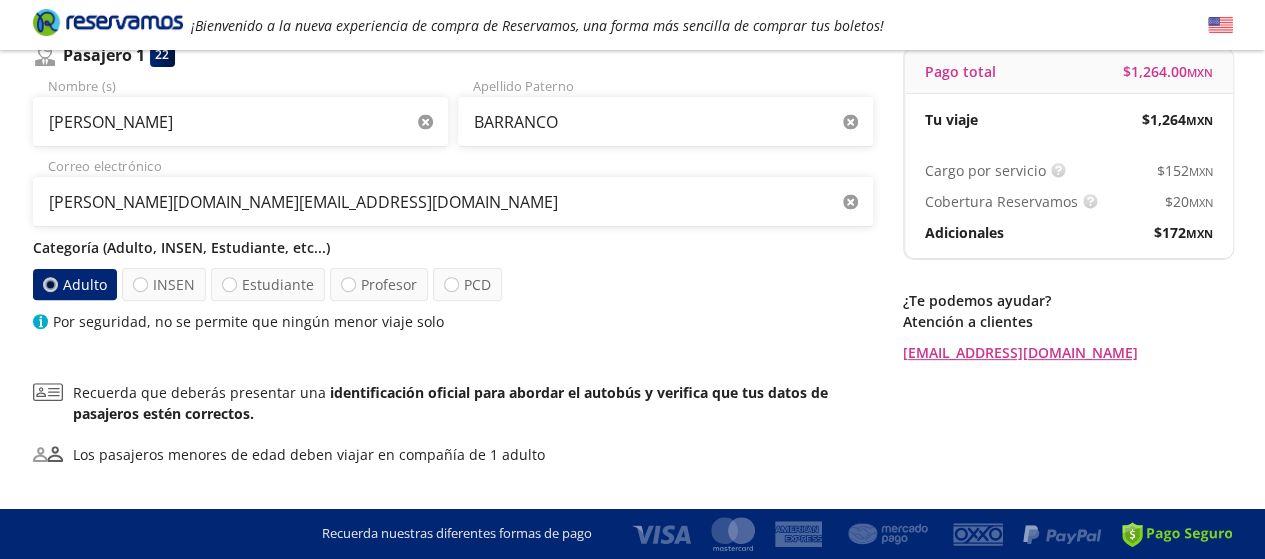 scroll, scrollTop: 0, scrollLeft: 0, axis: both 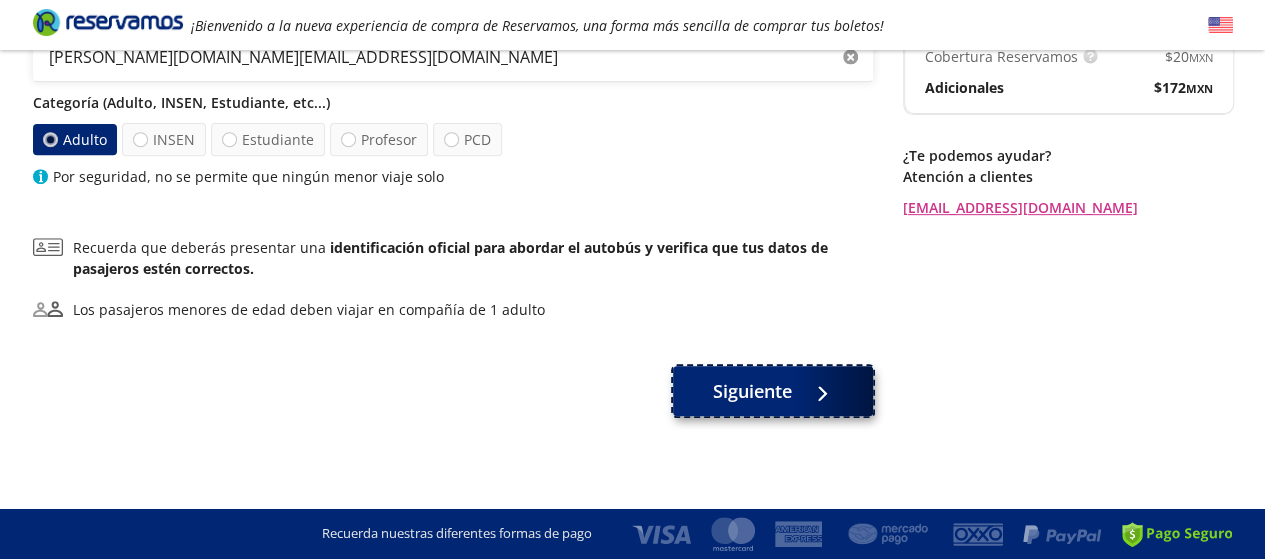 click on "Siguiente" at bounding box center (752, 391) 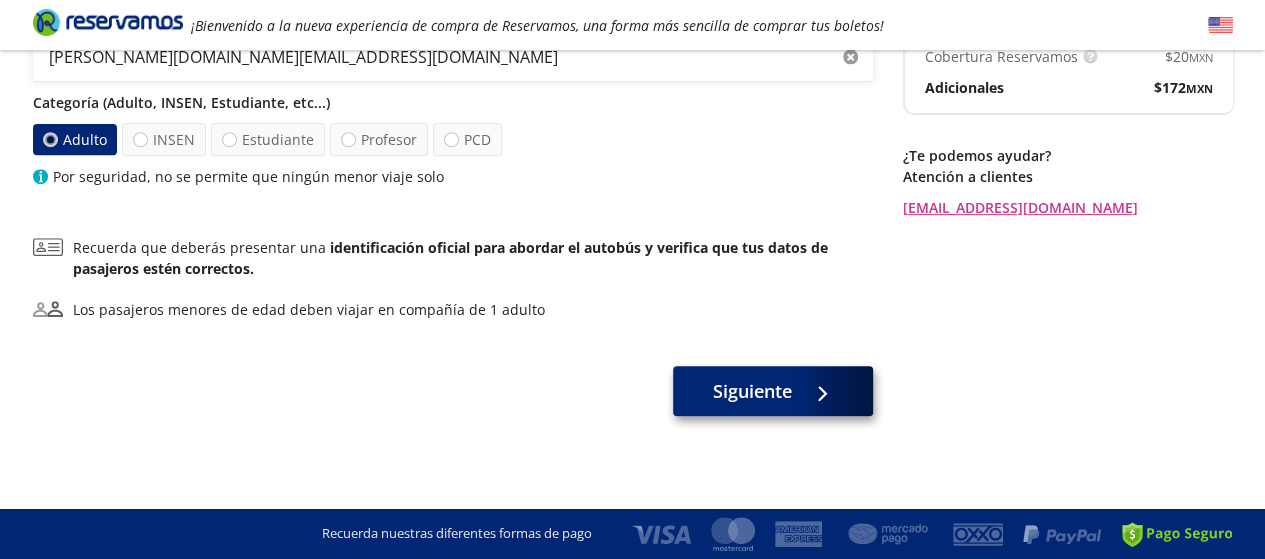 scroll, scrollTop: 0, scrollLeft: 0, axis: both 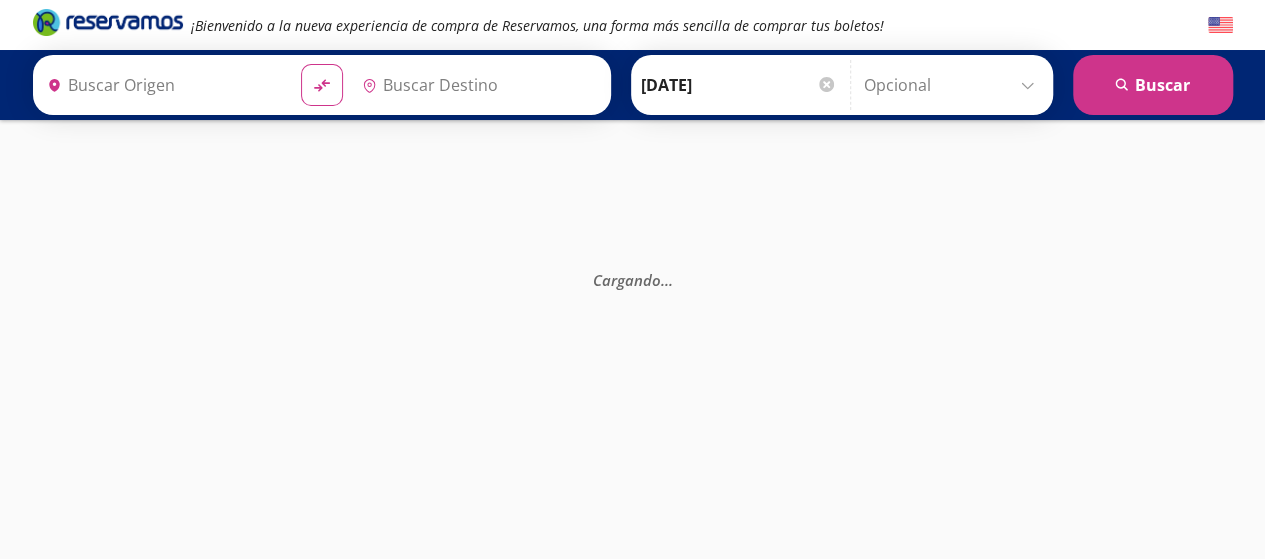 type on "Central de Autobuses, México" 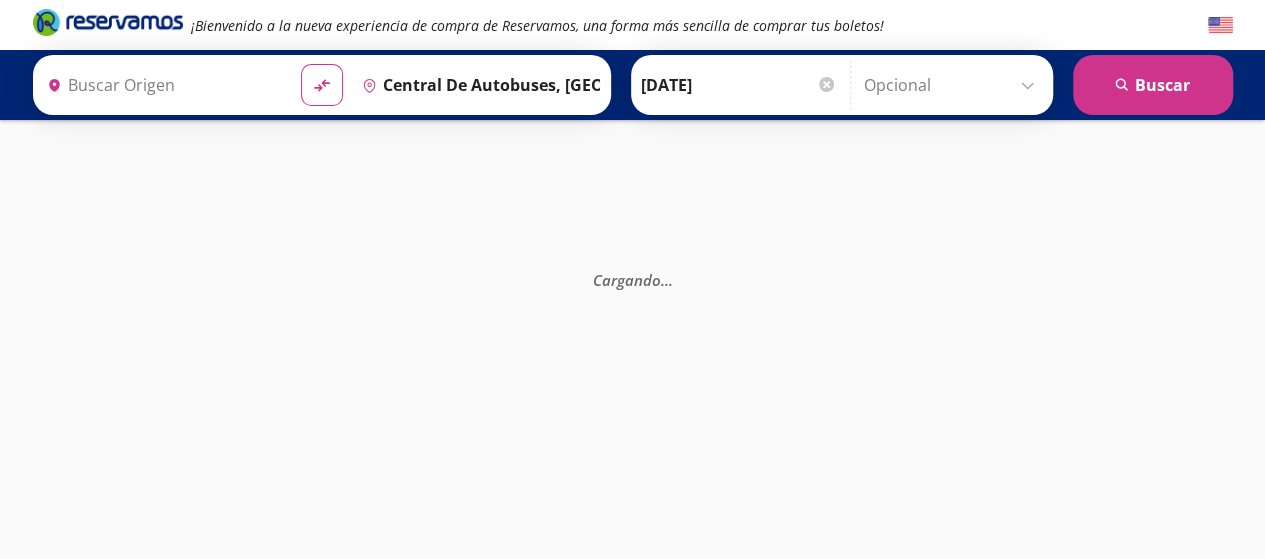 type on "[GEOGRAPHIC_DATA], [GEOGRAPHIC_DATA]" 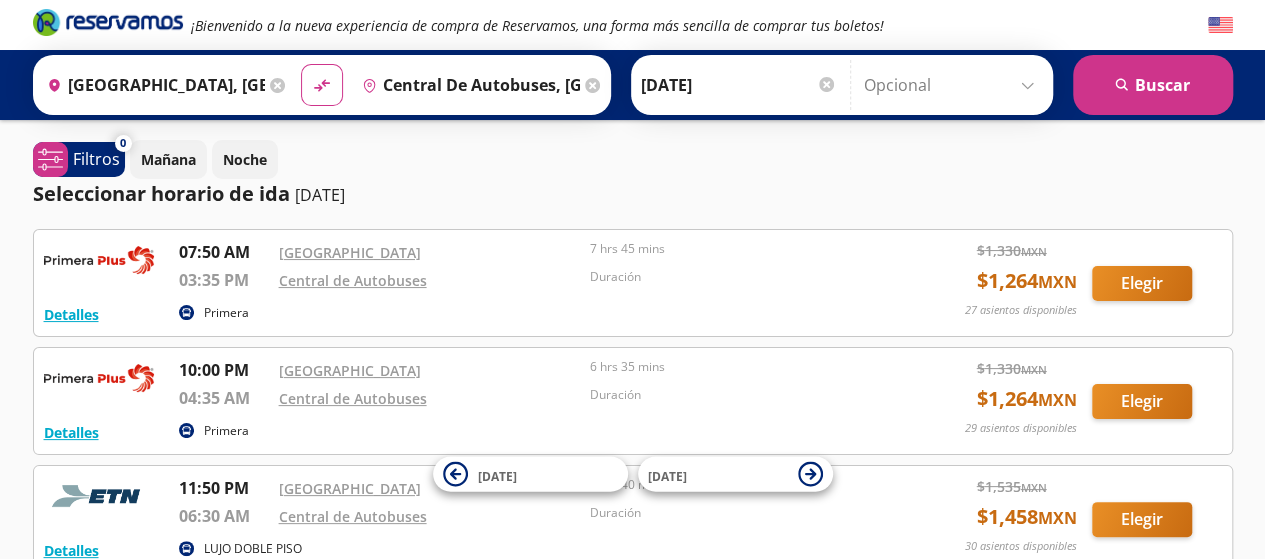 click on "Central de Autobuses, México" at bounding box center (467, 85) 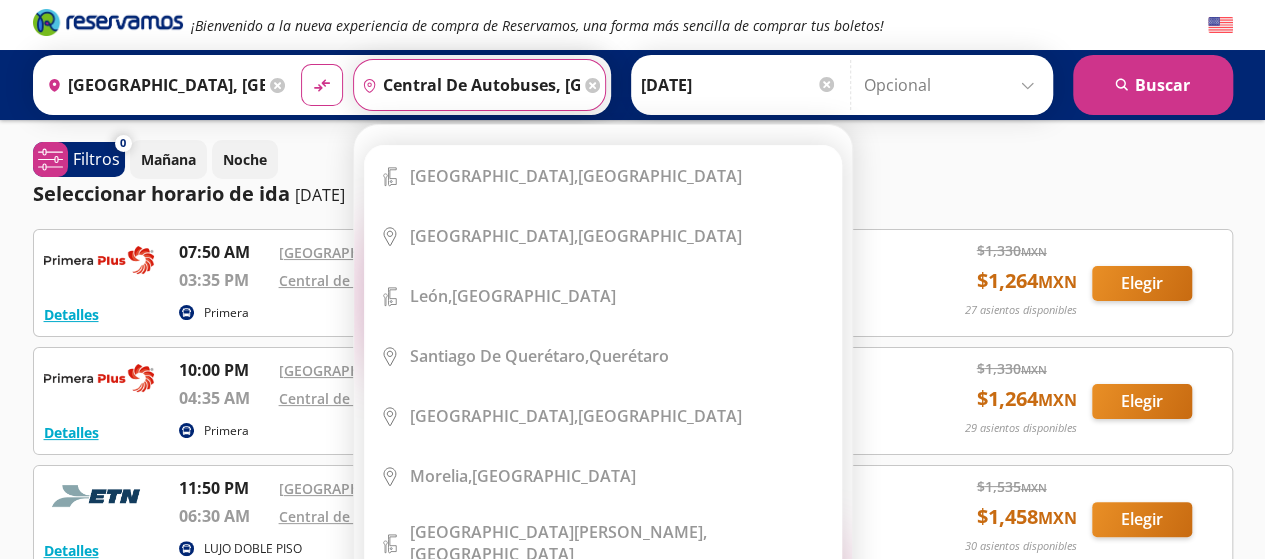 click on "Central de Autobuses, México" at bounding box center (467, 85) 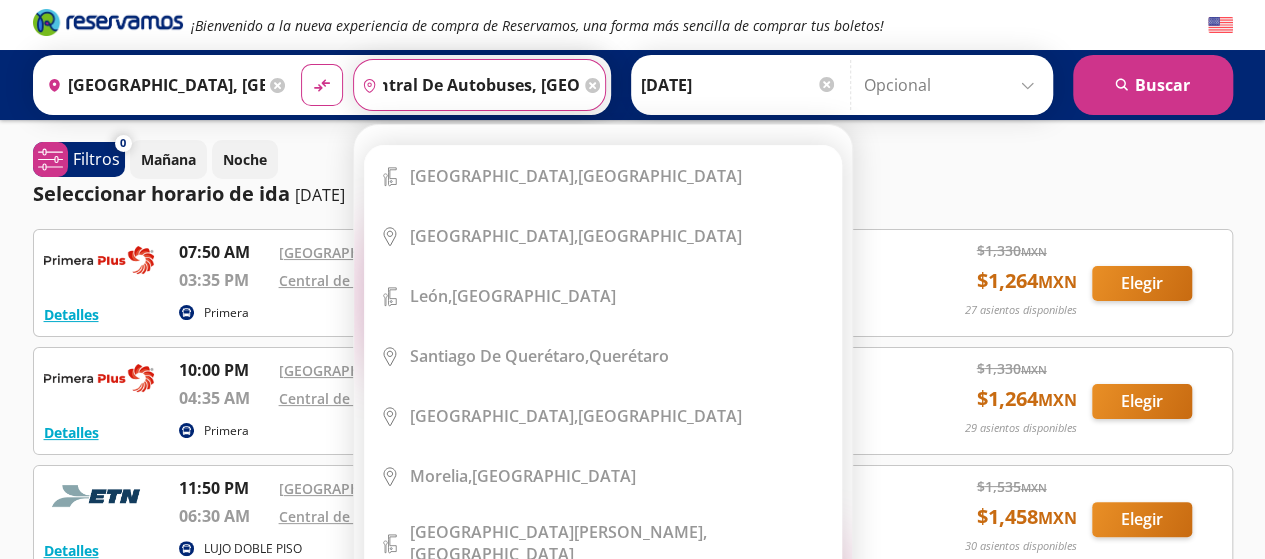 scroll, scrollTop: 0, scrollLeft: 47, axis: horizontal 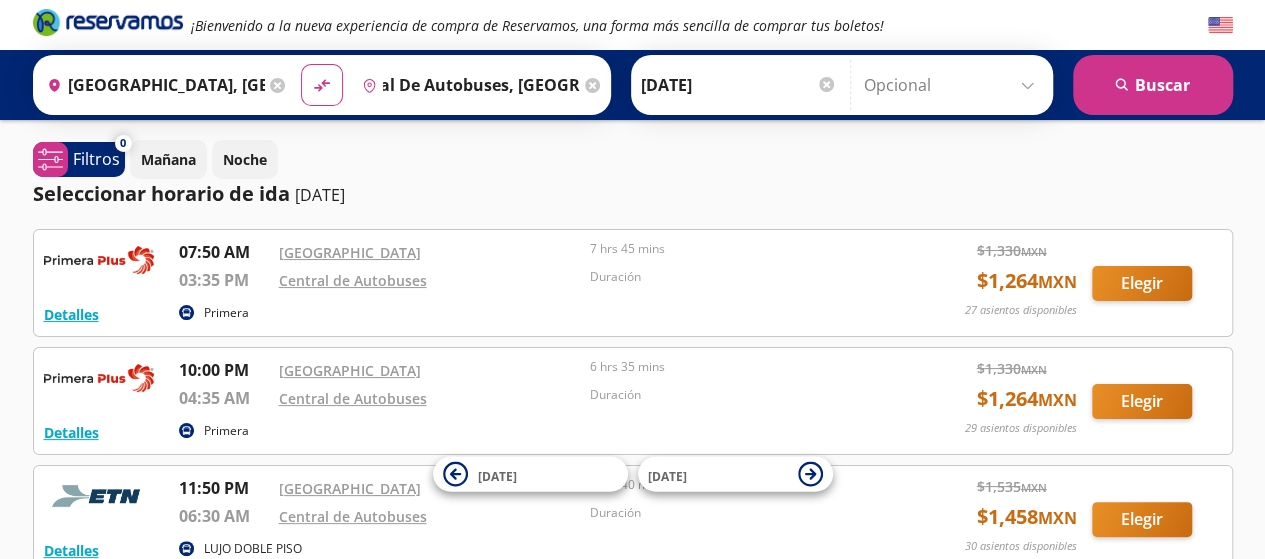 click on "Detalles Primera 07:50 AM Central Aguascalientes 03:35 PM Central de Autobuses 7 hrs 45 mins Duración $ 1,330  MXN $ 1,264  MXN 27 asientos disponibles Elegir 27 asientos disponibles Detalles Elegir" at bounding box center (633, 283) 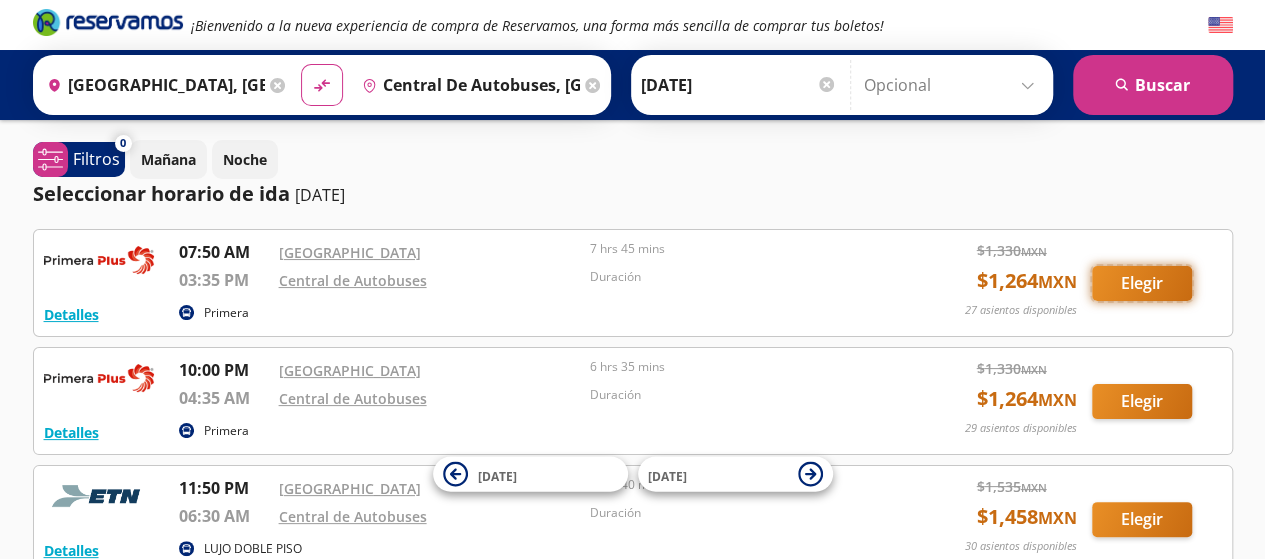 click on "Elegir" at bounding box center [1142, 283] 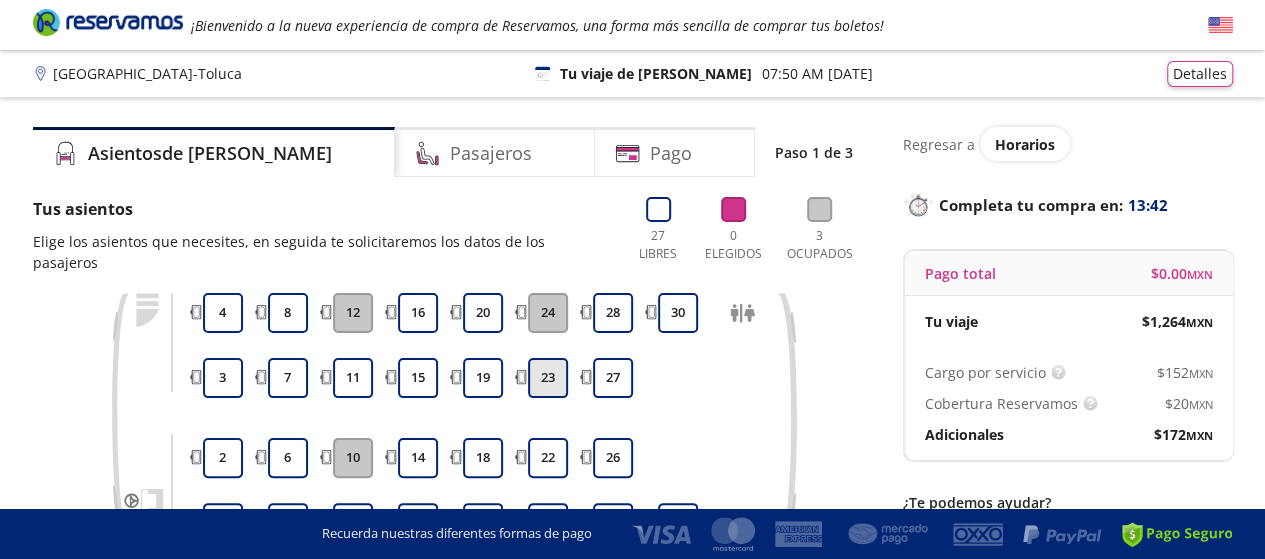 click on "23" at bounding box center [548, 378] 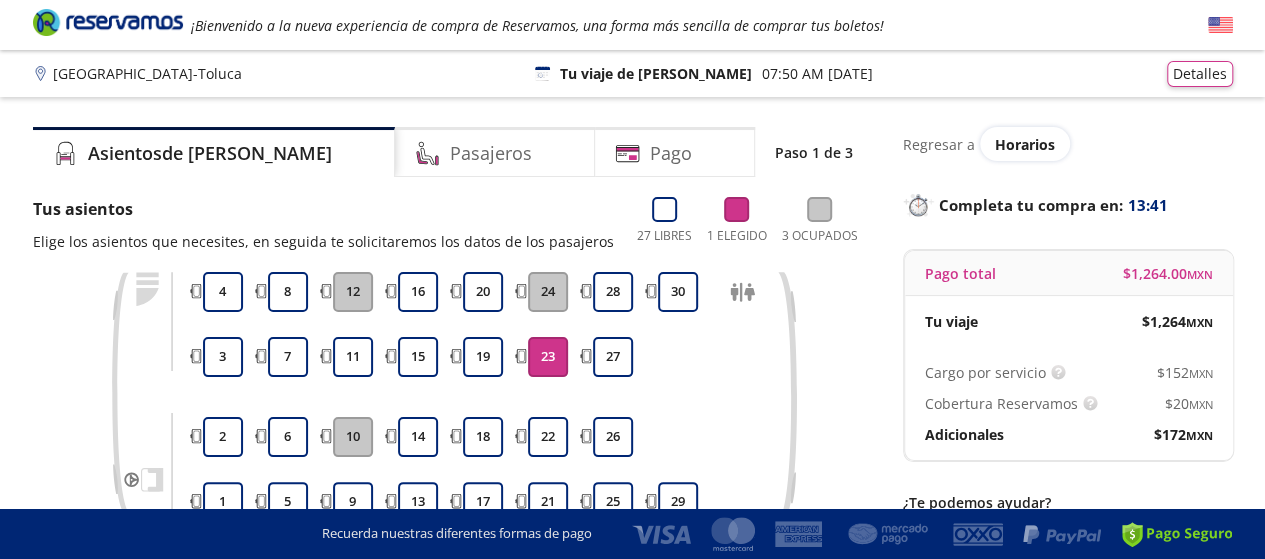 scroll, scrollTop: 208, scrollLeft: 0, axis: vertical 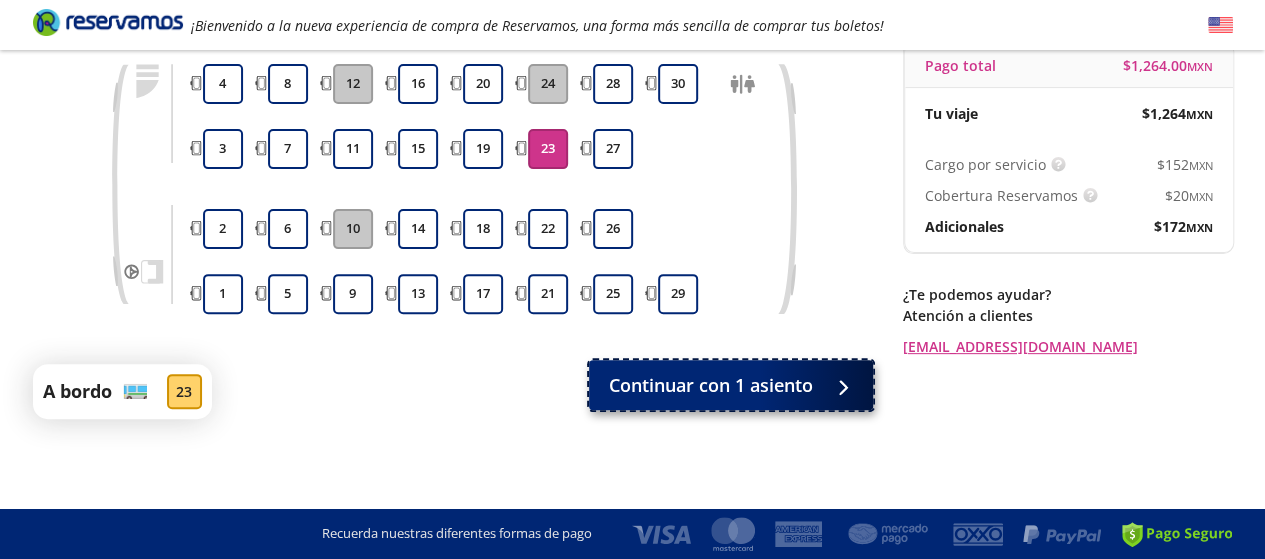 click on "Continuar con 1 asiento" at bounding box center (731, 385) 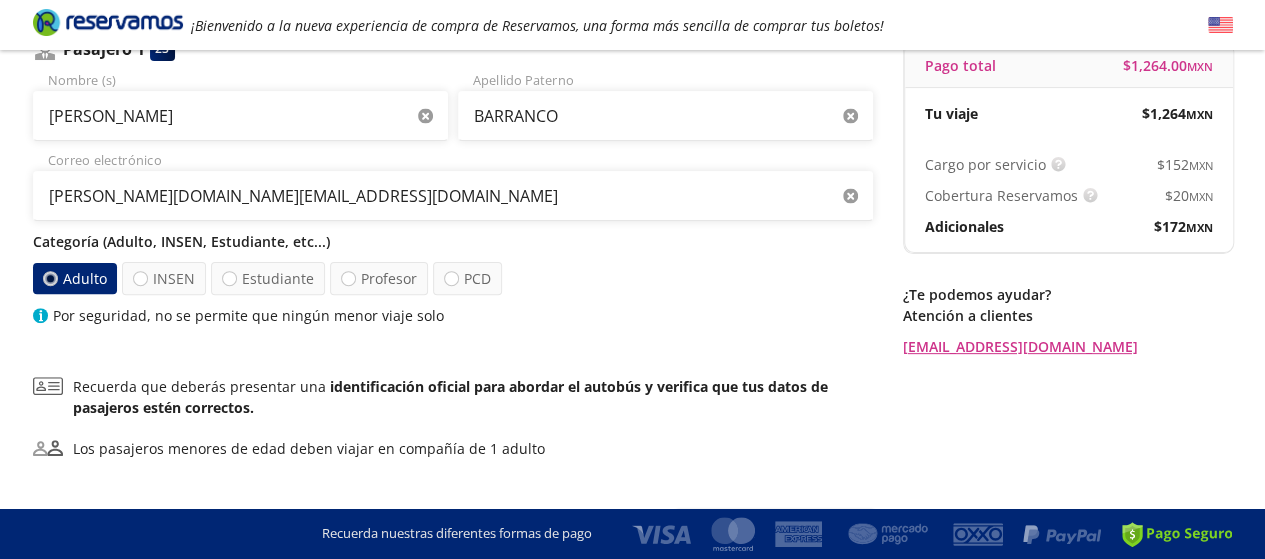 scroll, scrollTop: 0, scrollLeft: 0, axis: both 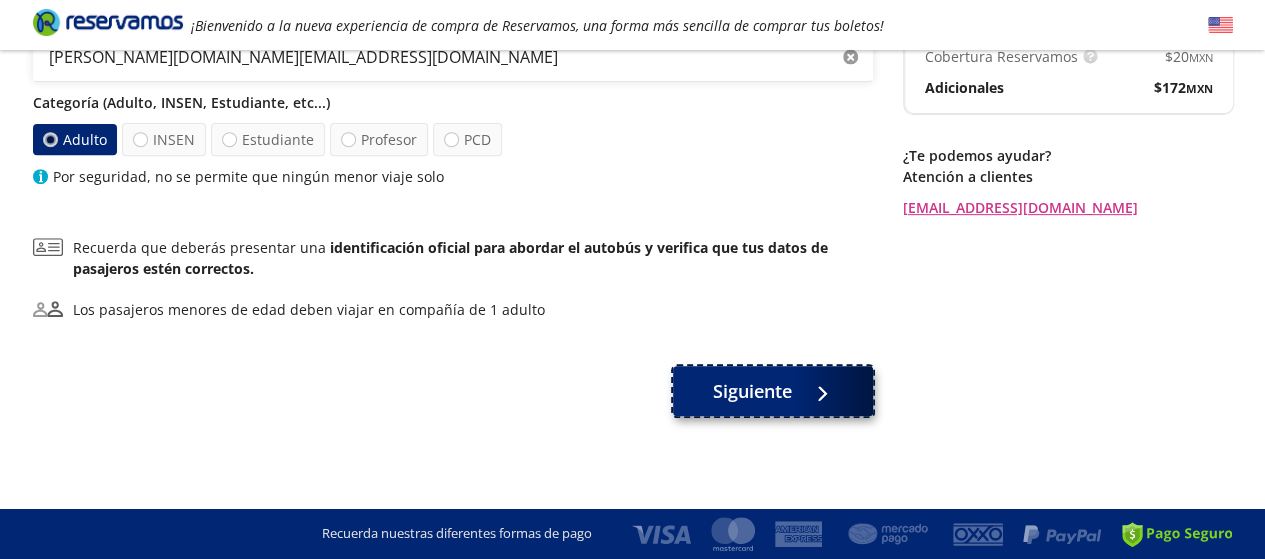 click on "Siguiente" at bounding box center (752, 391) 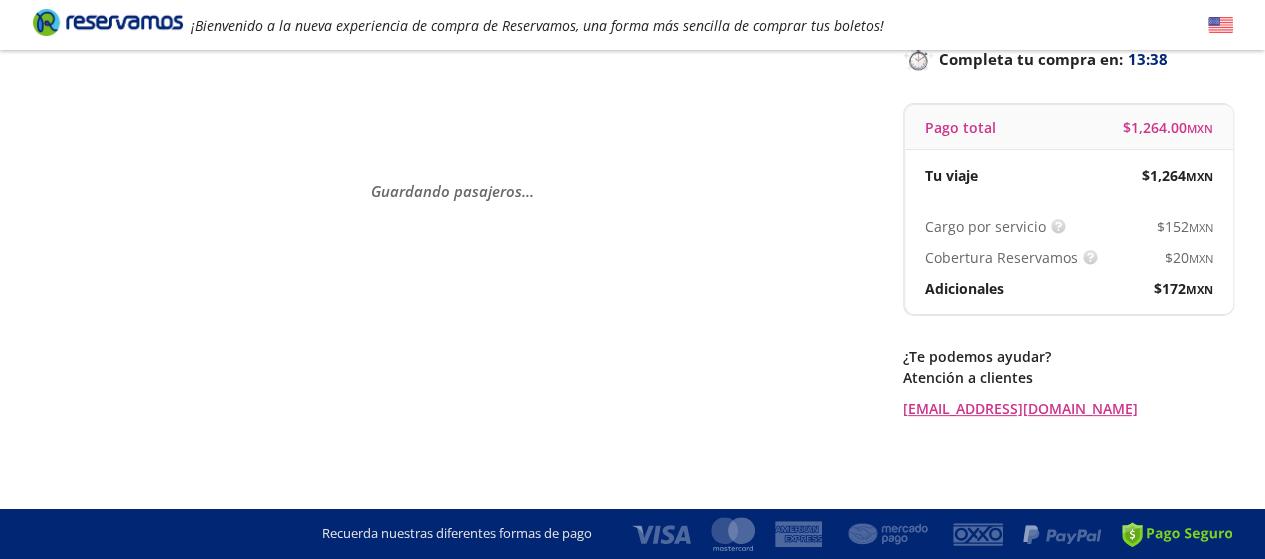 scroll, scrollTop: 0, scrollLeft: 0, axis: both 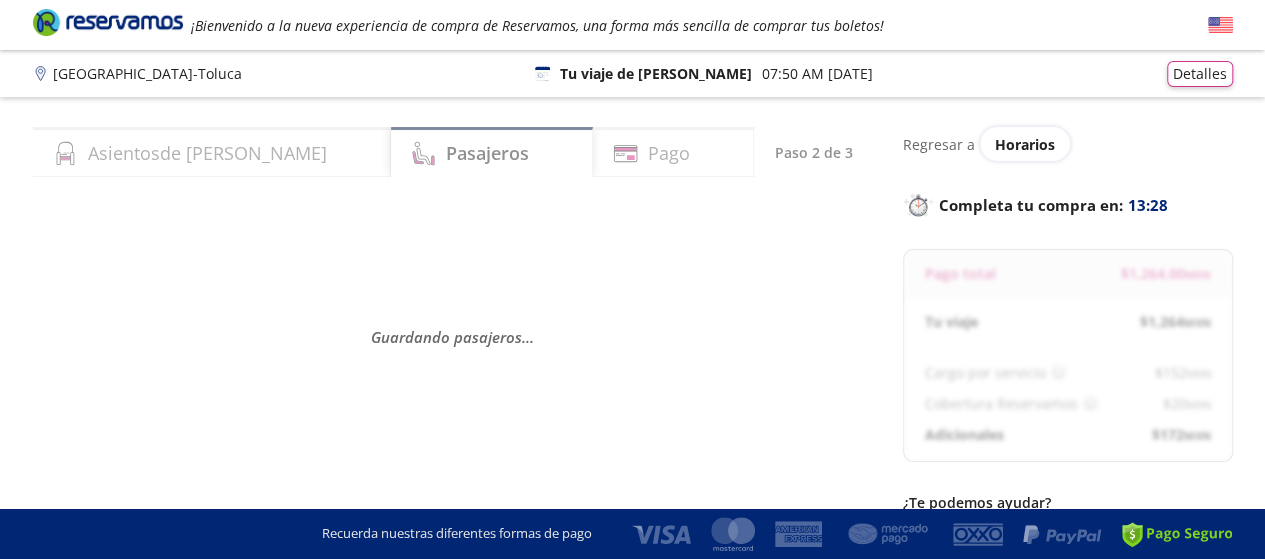 select on "MX" 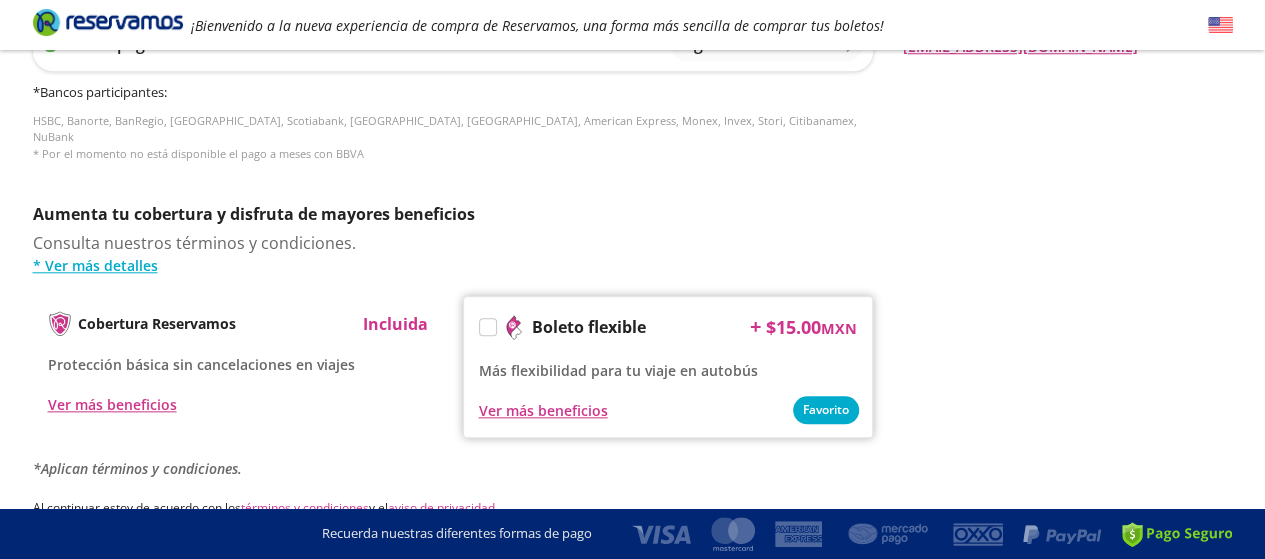 scroll, scrollTop: 918, scrollLeft: 0, axis: vertical 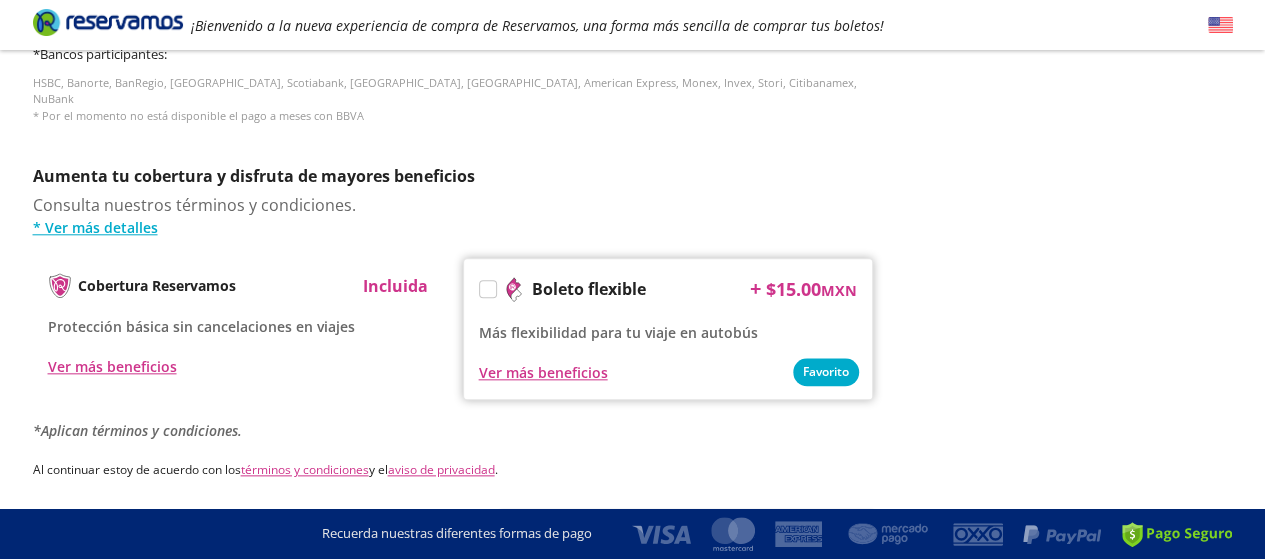 click at bounding box center (488, 289) 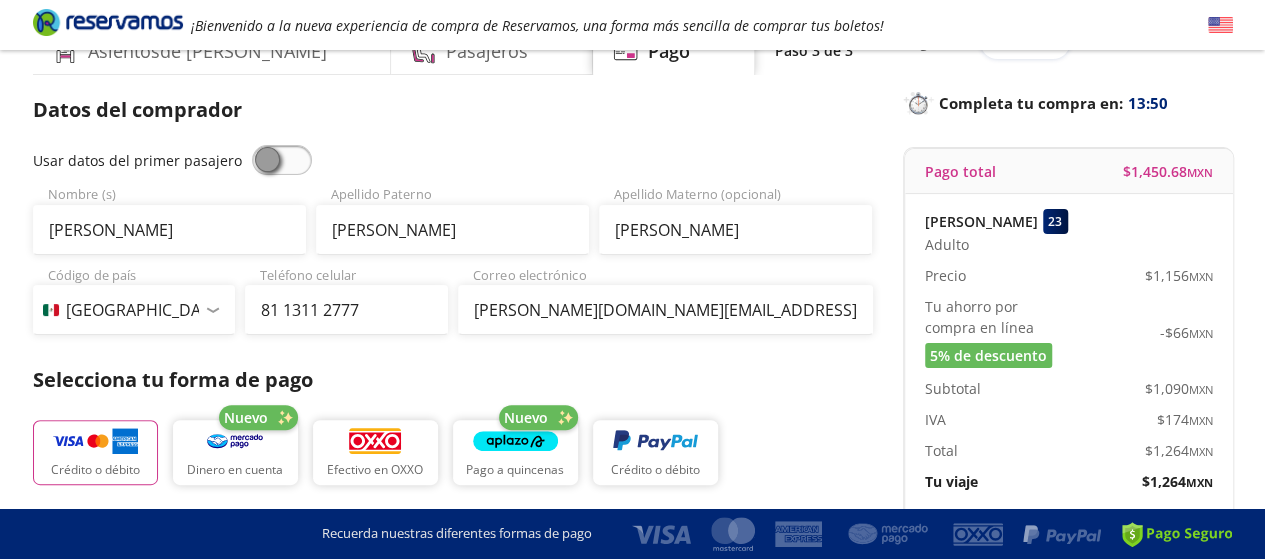 scroll, scrollTop: 0, scrollLeft: 0, axis: both 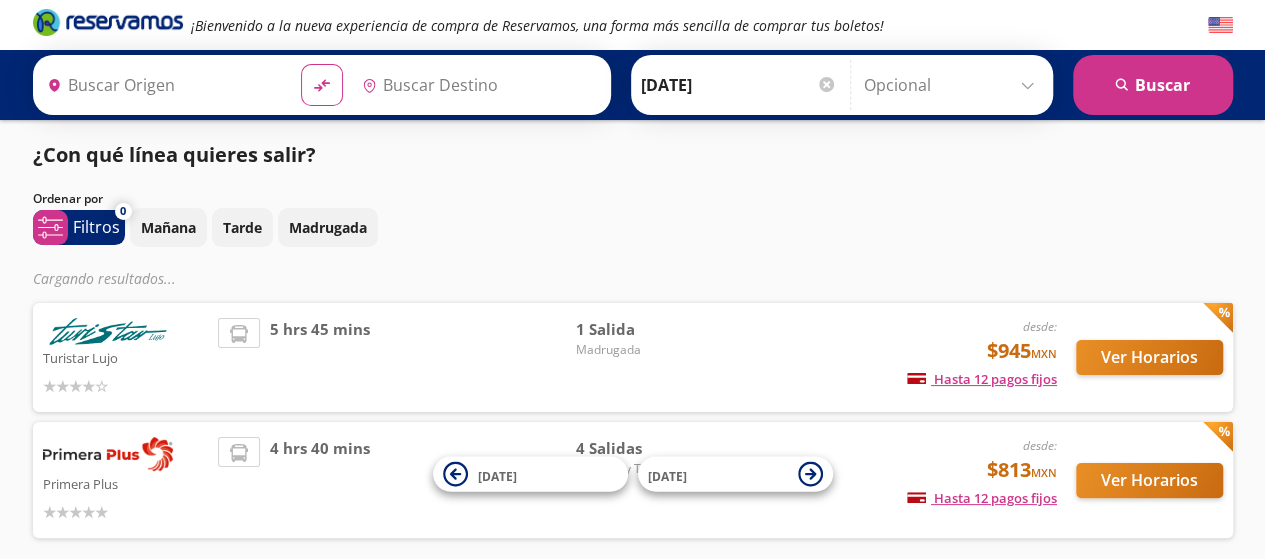 type on "[GEOGRAPHIC_DATA], [GEOGRAPHIC_DATA]" 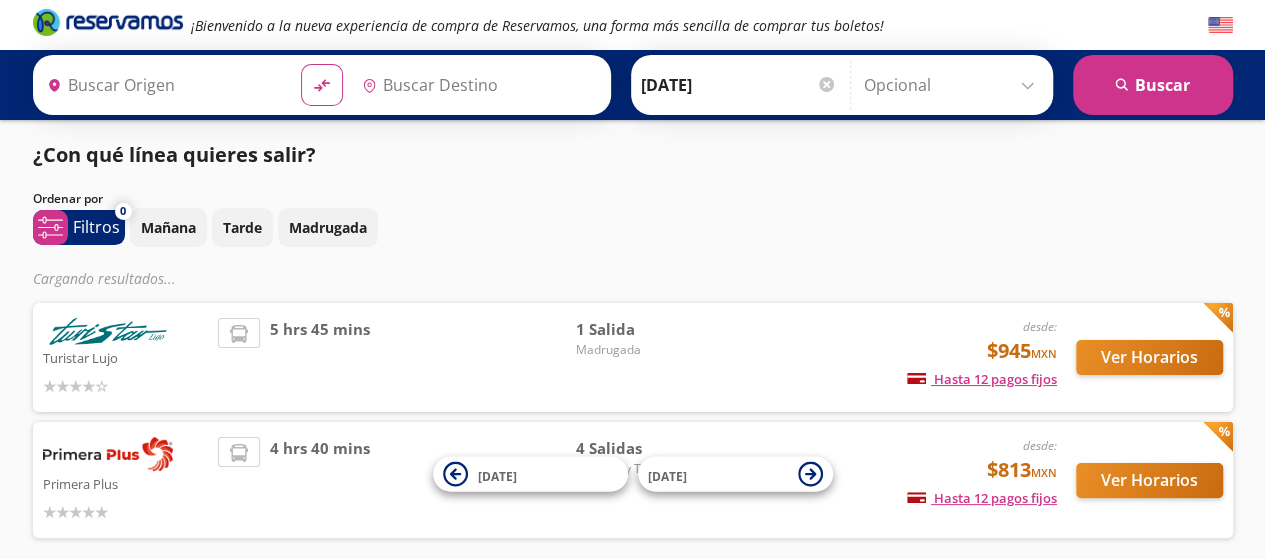 type on "[GEOGRAPHIC_DATA], [GEOGRAPHIC_DATA]" 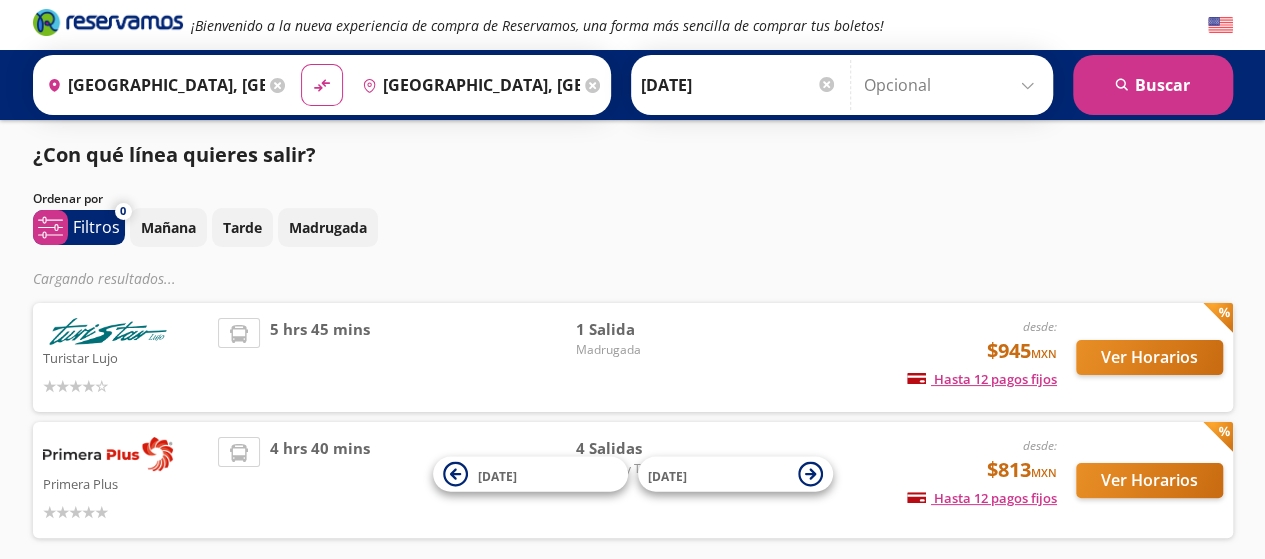 scroll, scrollTop: 0, scrollLeft: 0, axis: both 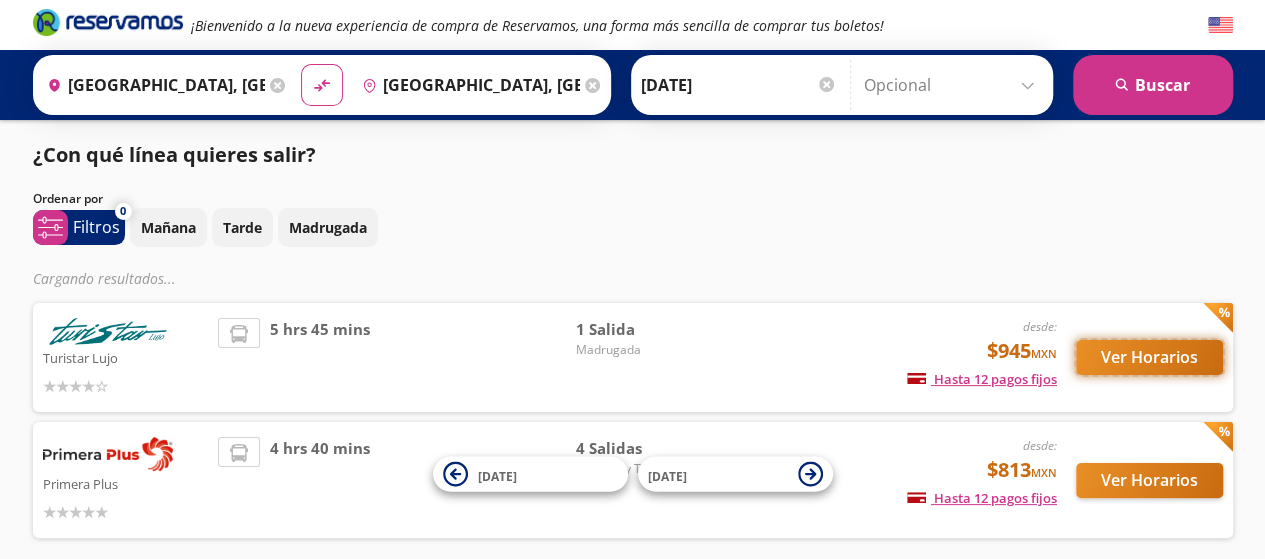 click on "Ver Horarios" at bounding box center (1149, 357) 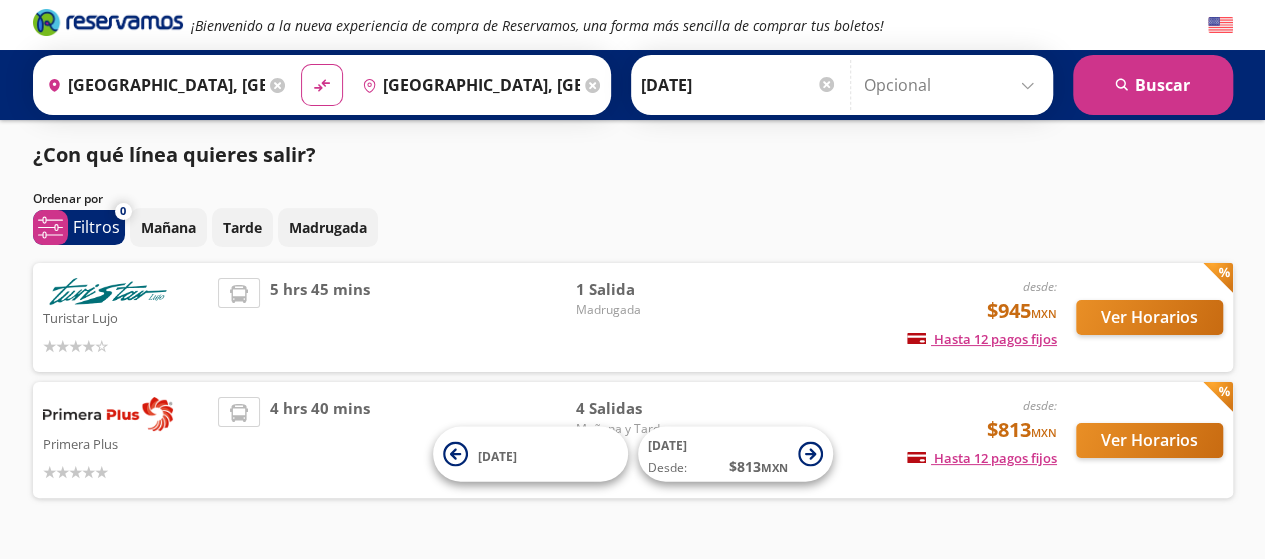 click on "Primera Plus desde: $813  MXN   Hasta 12 pagos fijos Pagos fijos en compras mayores a $30 MXN, con tarjetas de bancos participantes 4 hrs 40 mins 4 Salidas [DATE] y Tarde Ver Horarios" at bounding box center [633, 440] 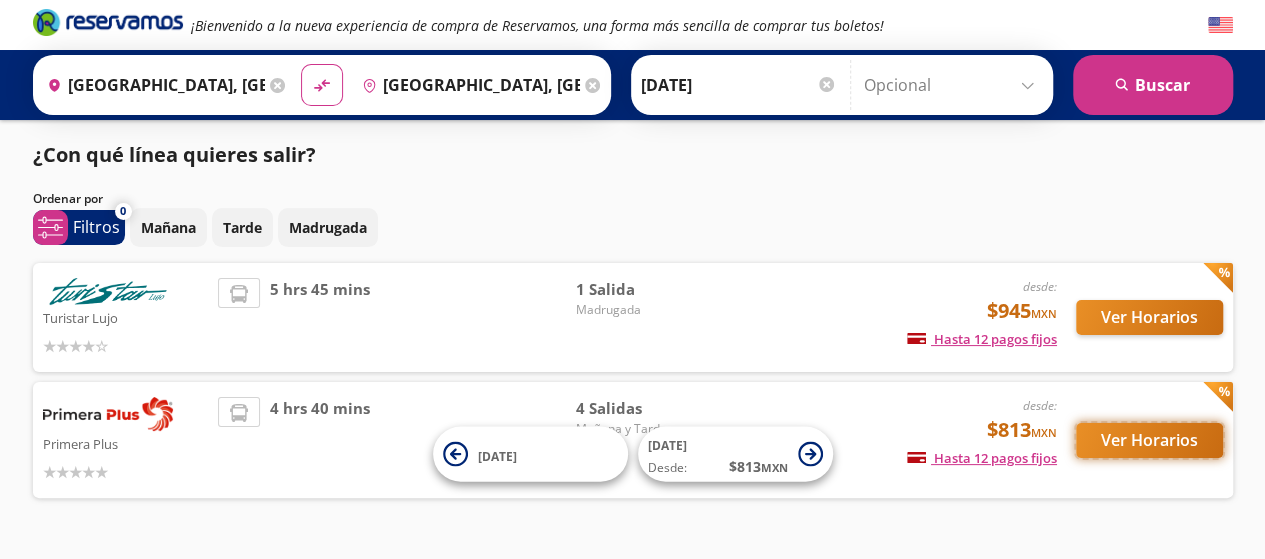 click on "Ver Horarios" at bounding box center (1149, 440) 